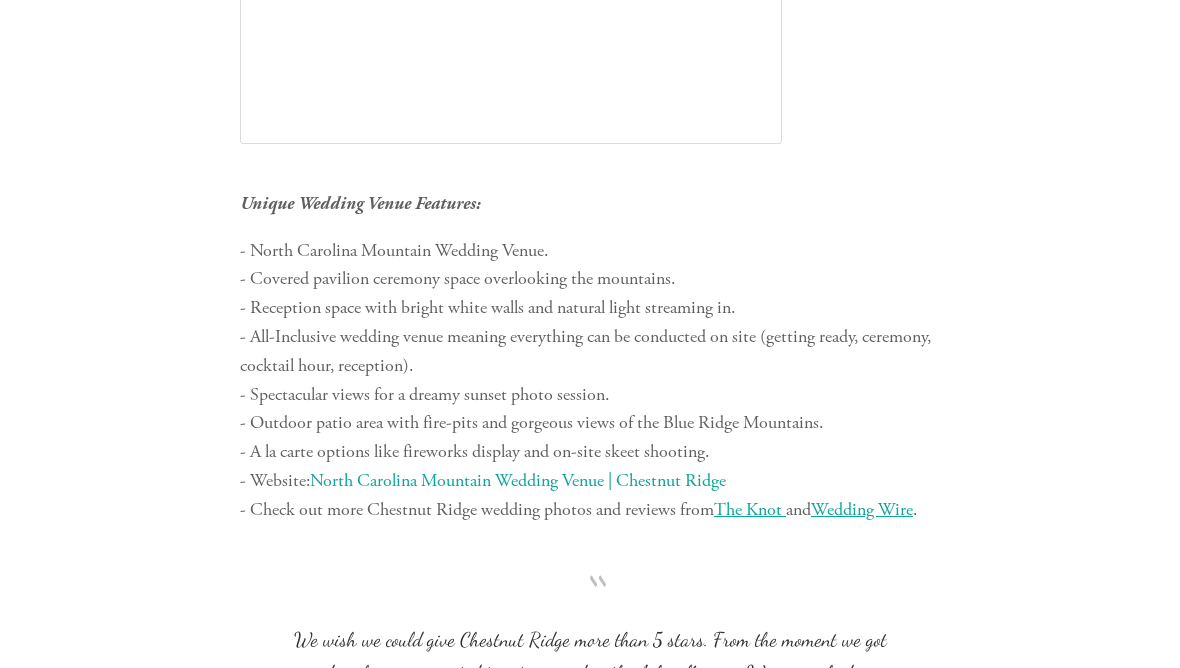 scroll, scrollTop: 1329, scrollLeft: 0, axis: vertical 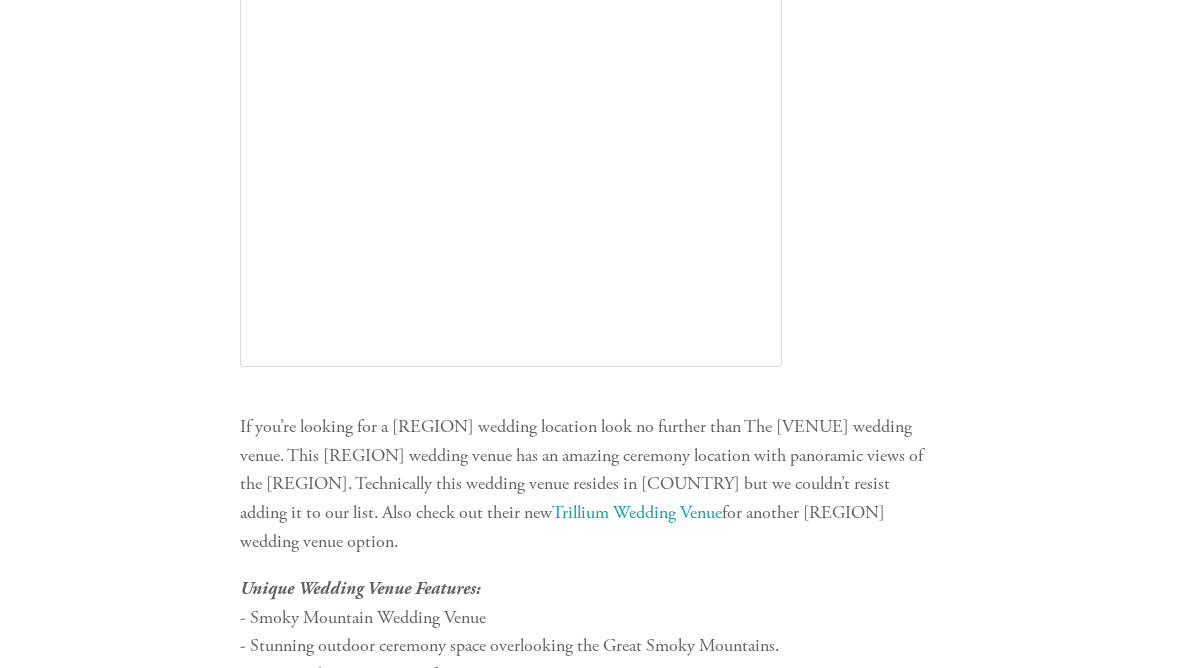 click on "Trillium Wedding Venue" at bounding box center (637, 513) 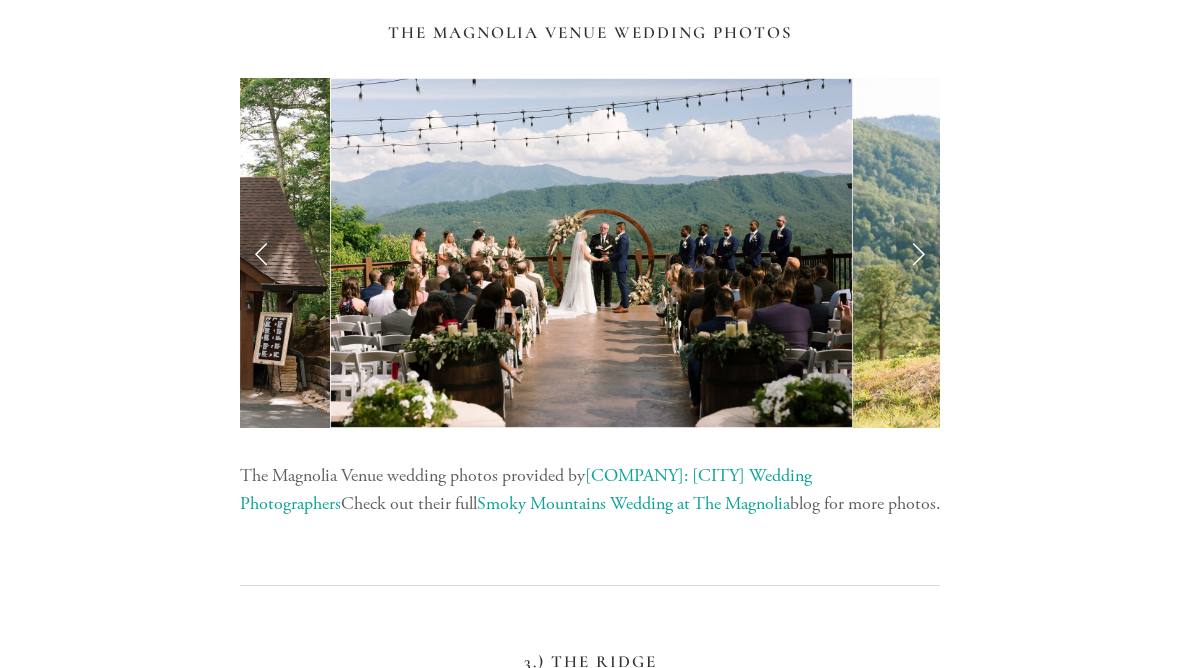 scroll, scrollTop: 4207, scrollLeft: 0, axis: vertical 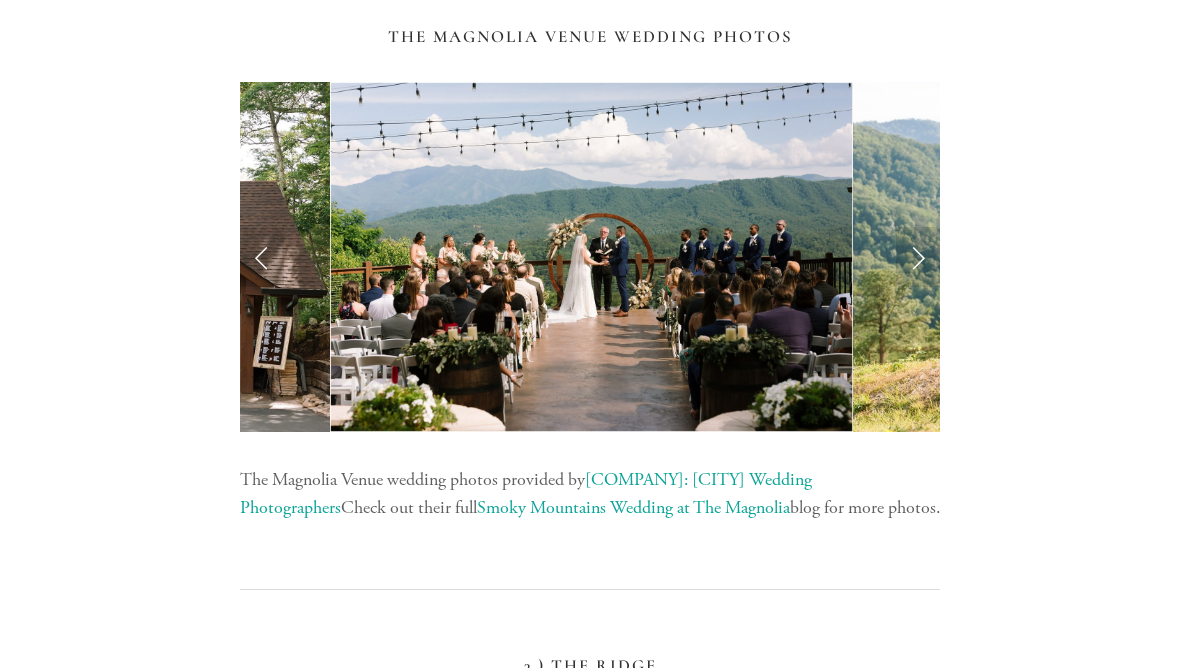 click at bounding box center [918, 257] 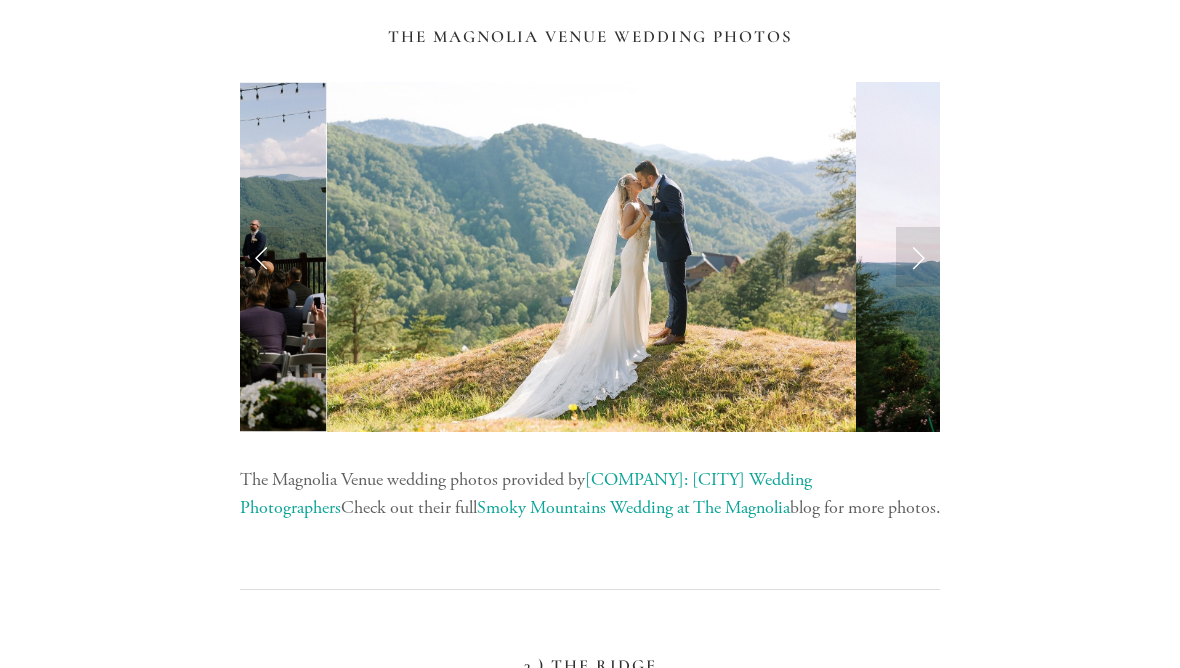 click at bounding box center [918, 257] 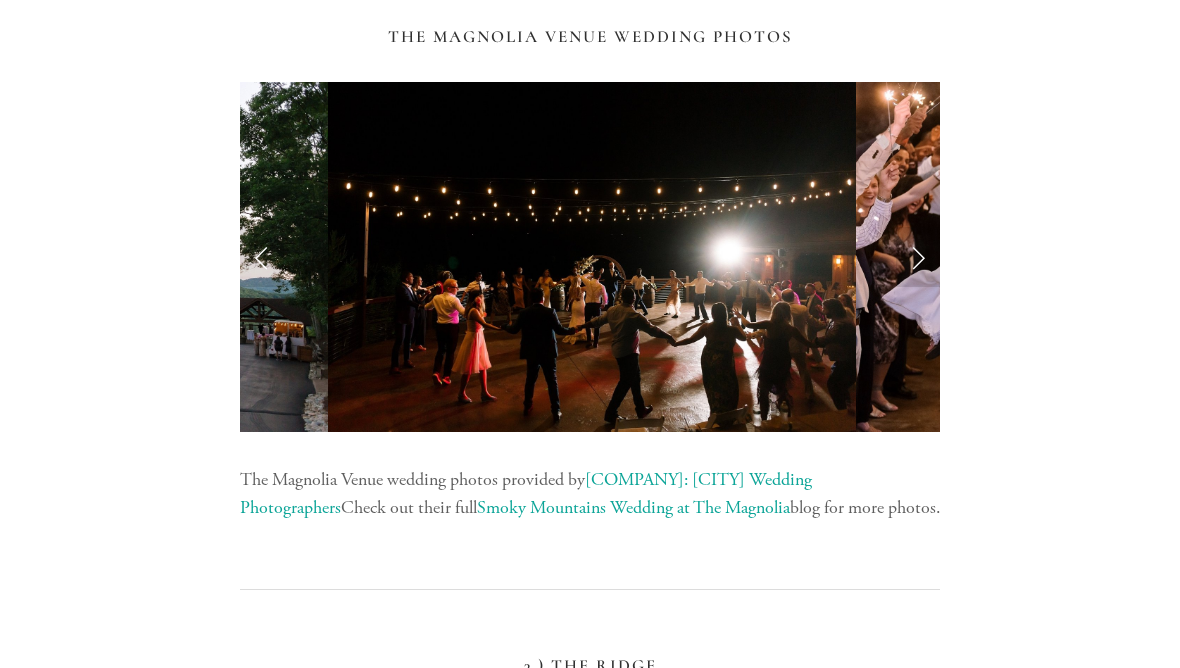click at bounding box center (918, 257) 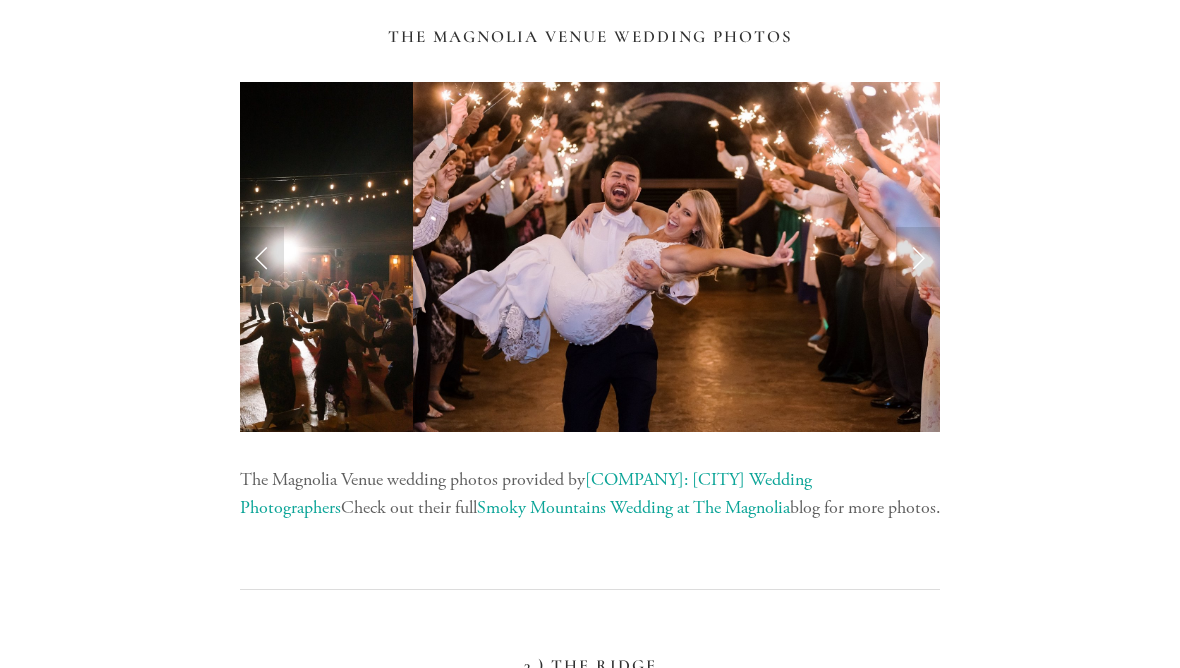 click at bounding box center [918, 257] 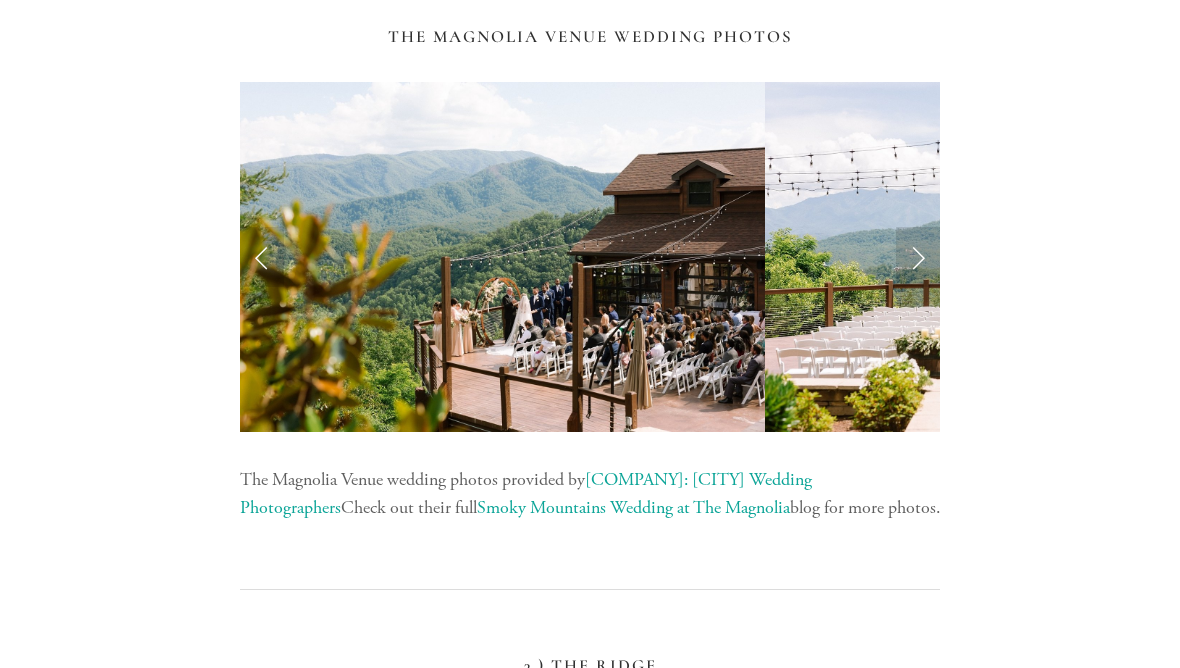 click at bounding box center [918, 257] 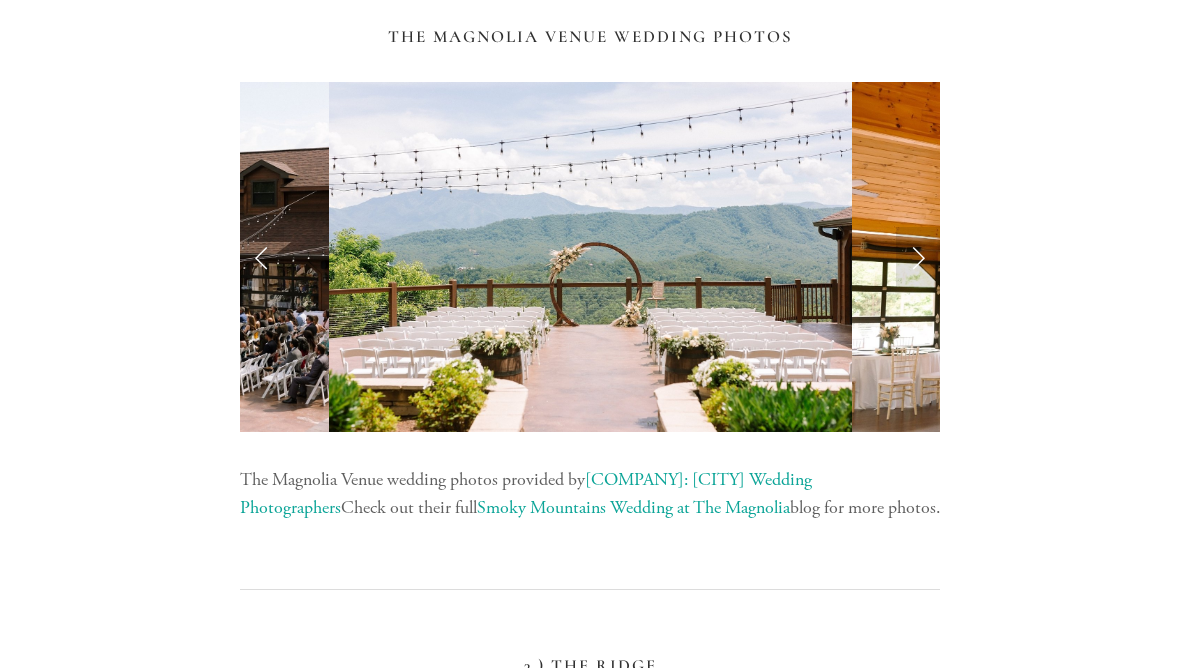 click at bounding box center [918, 257] 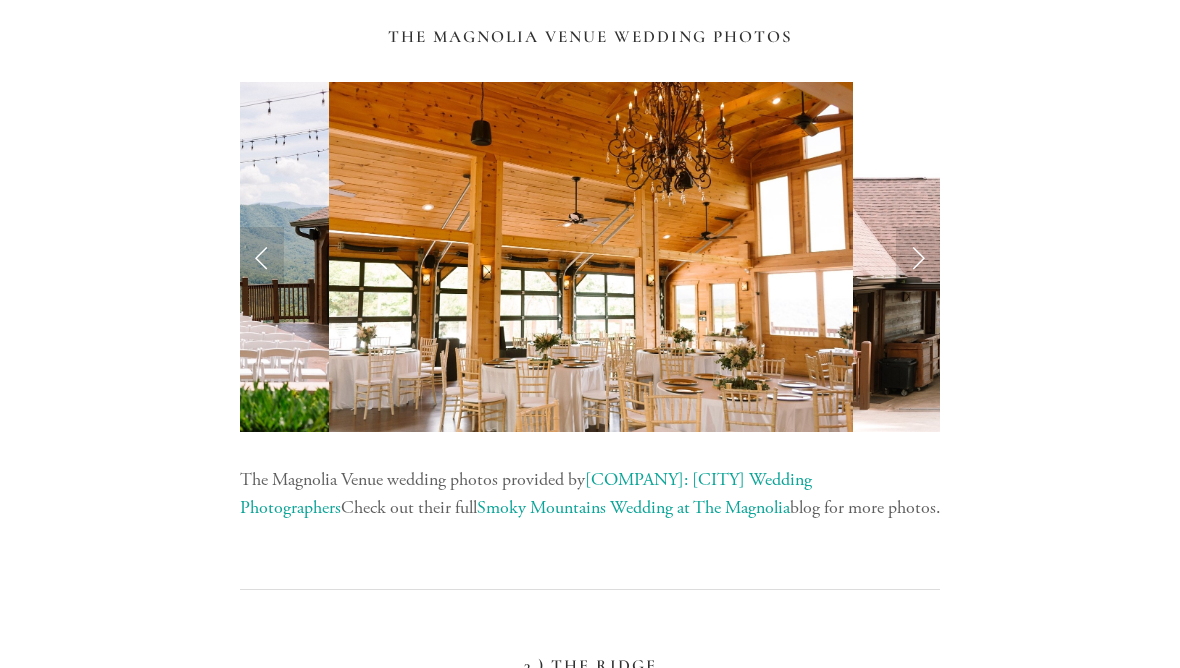click at bounding box center (918, 257) 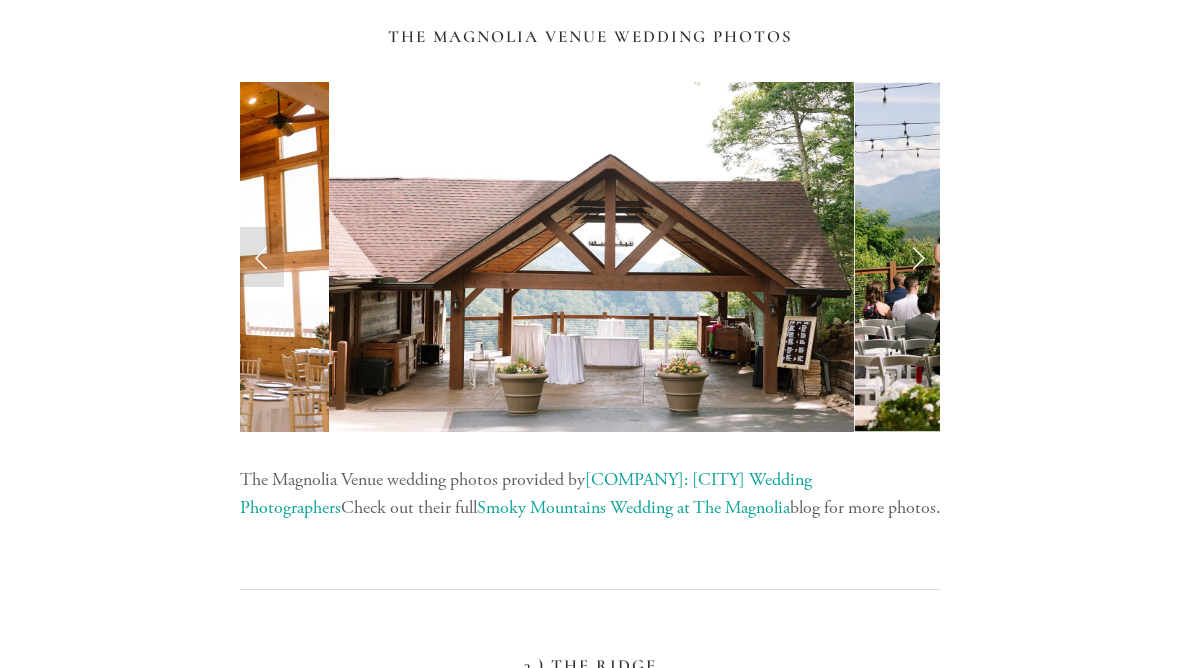 click at bounding box center (918, 257) 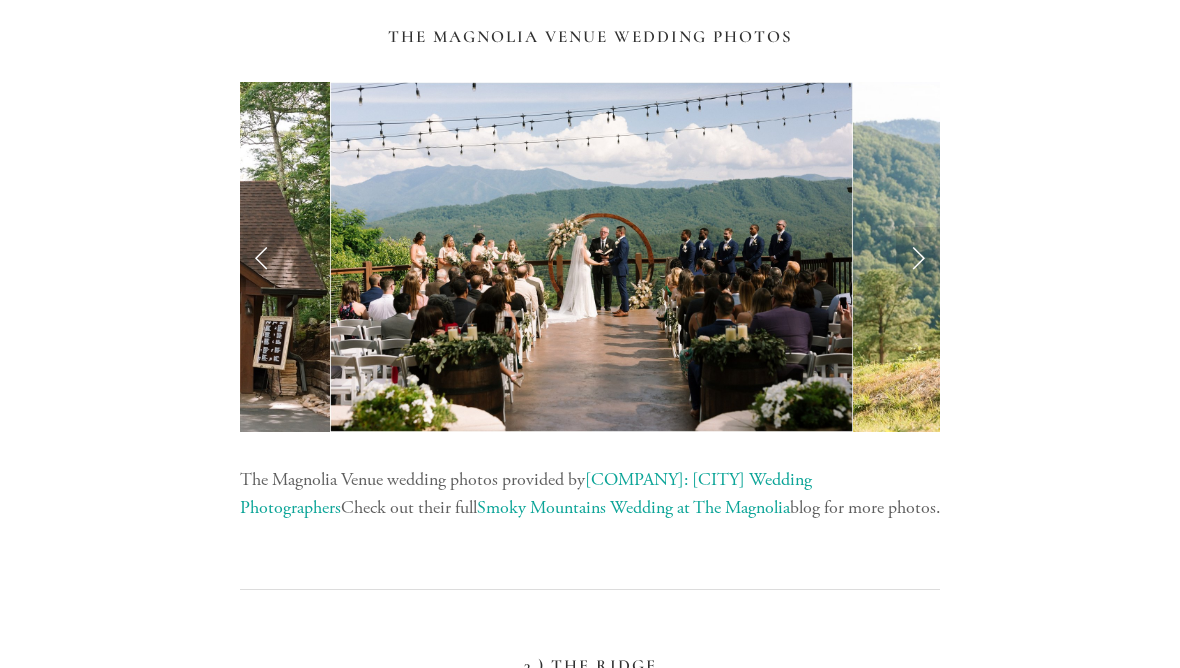 click at bounding box center (918, 257) 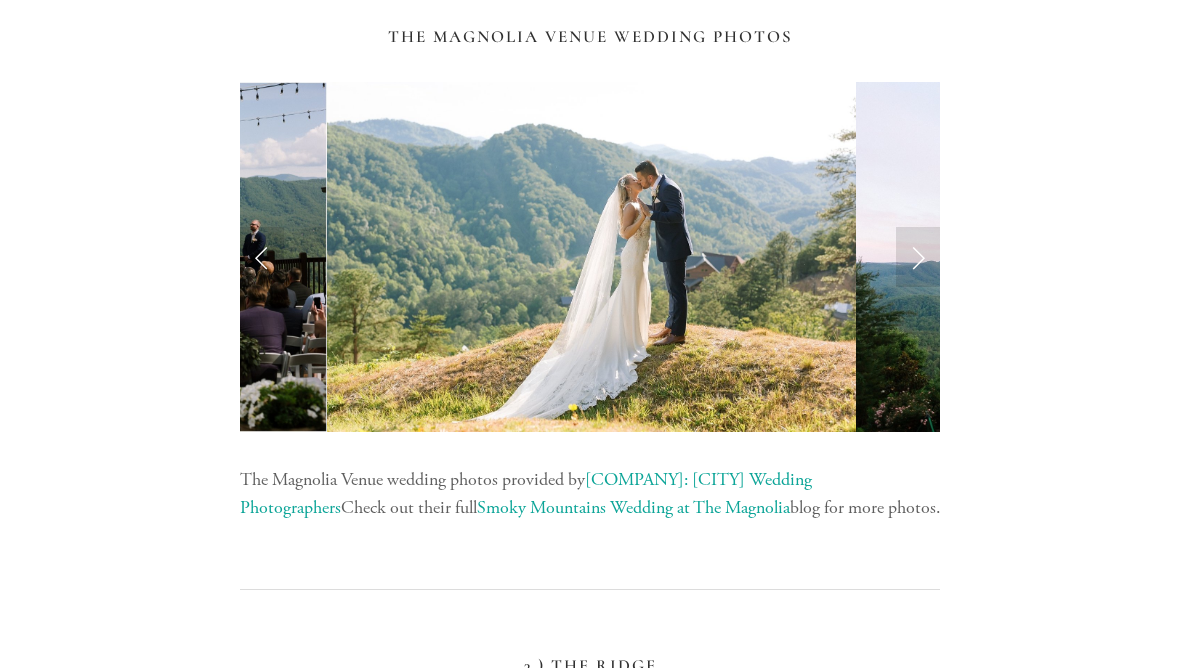 click at bounding box center (918, 257) 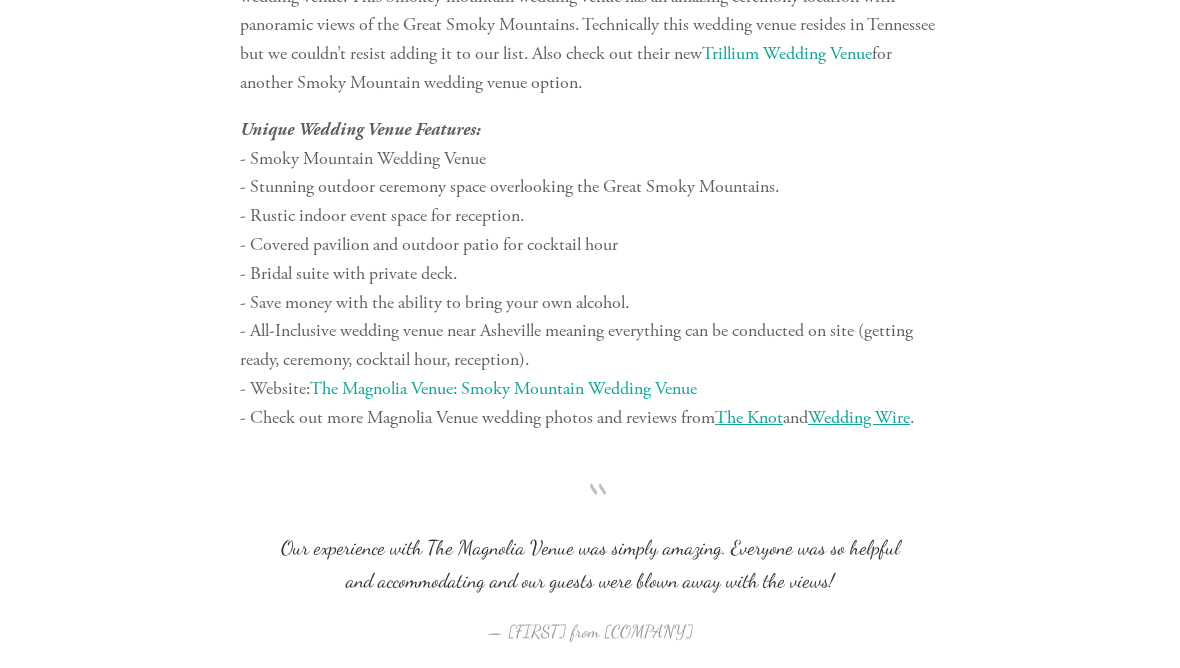 scroll, scrollTop: 3553, scrollLeft: 0, axis: vertical 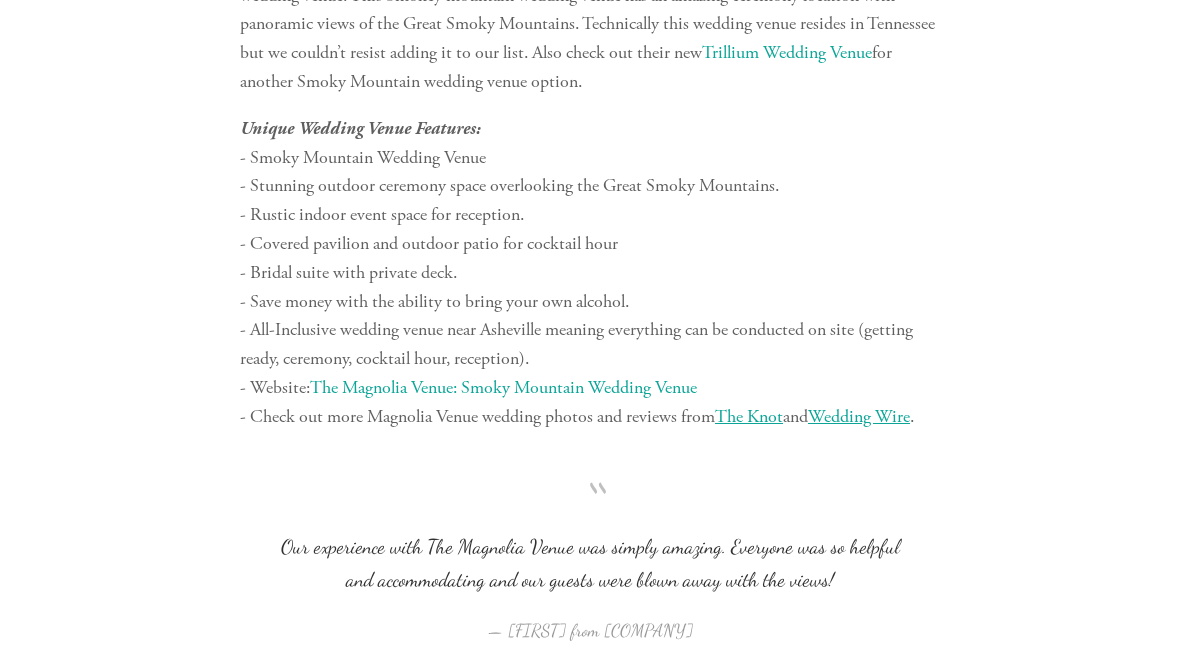 click on "The Magnolia Venue: Smoky Mountain Wedding Venue" at bounding box center [503, 387] 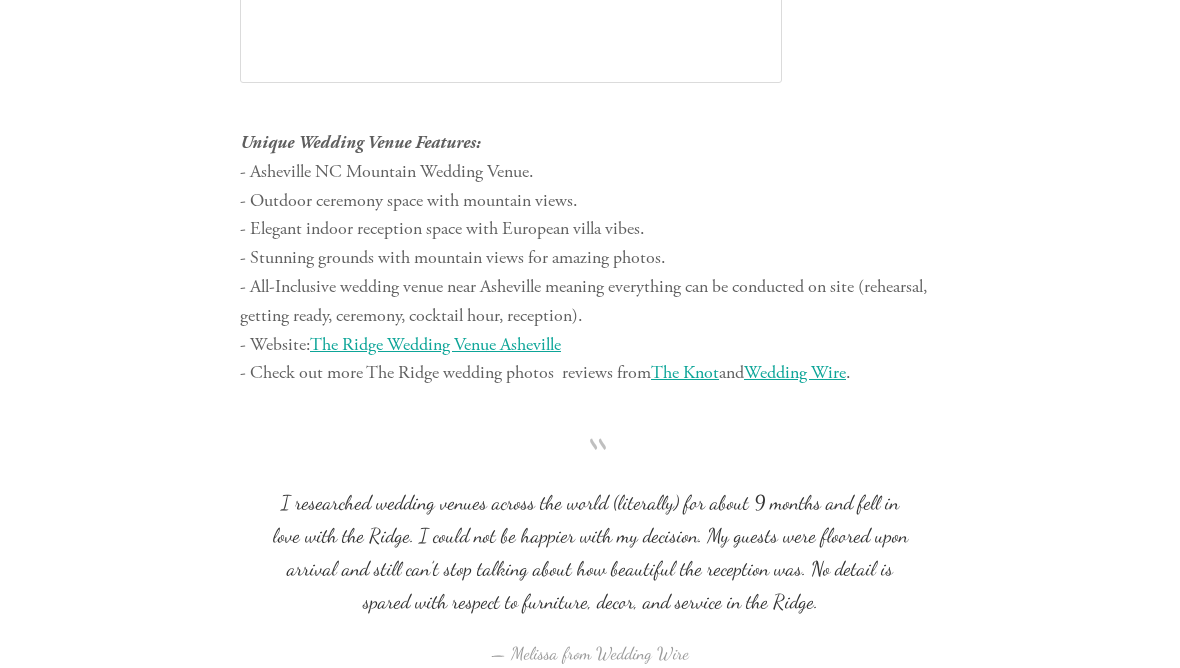 scroll, scrollTop: 5695, scrollLeft: 0, axis: vertical 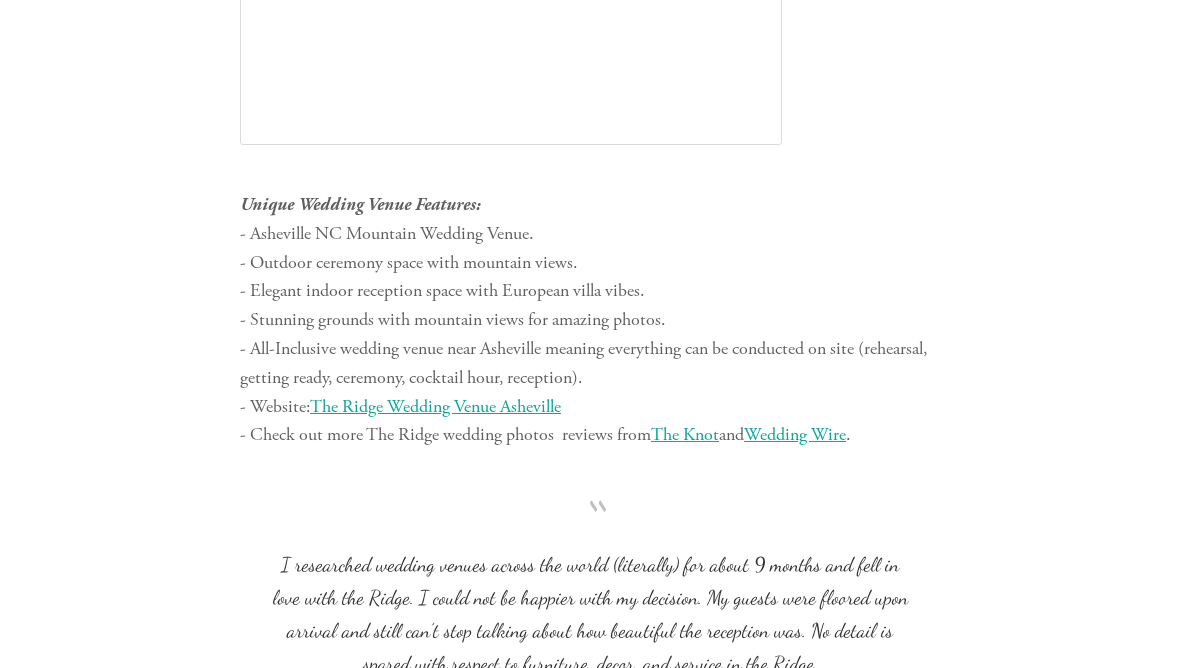 click on "The Ridge Wedding Venue Asheville" at bounding box center [435, 406] 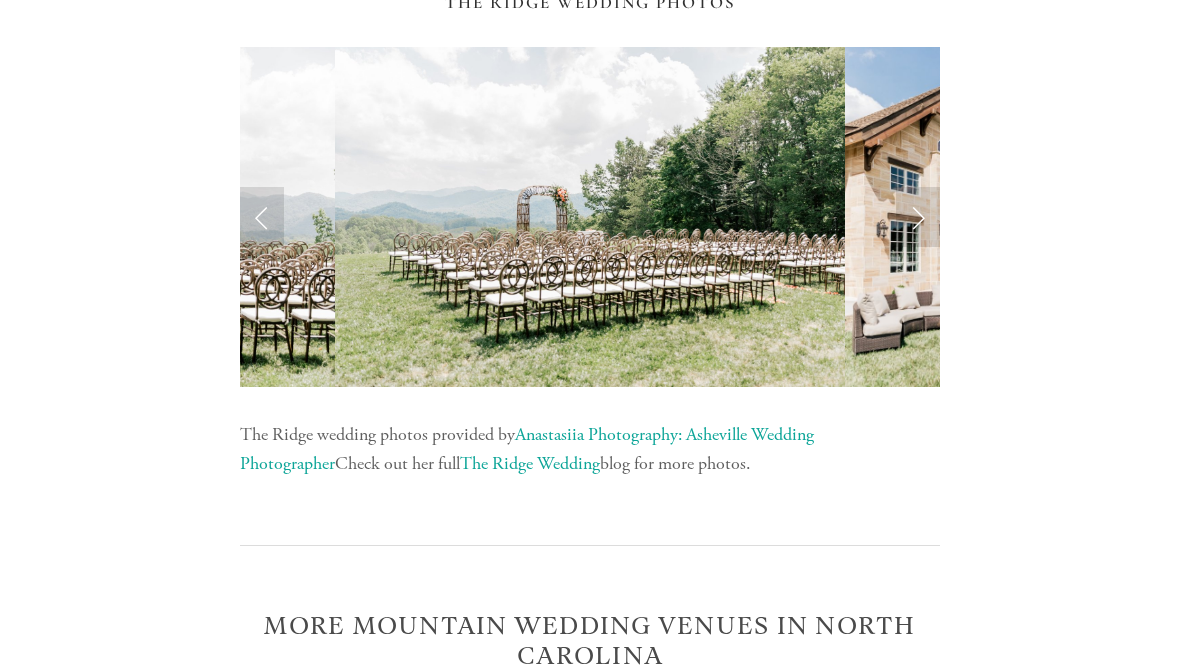 scroll, scrollTop: 6467, scrollLeft: 0, axis: vertical 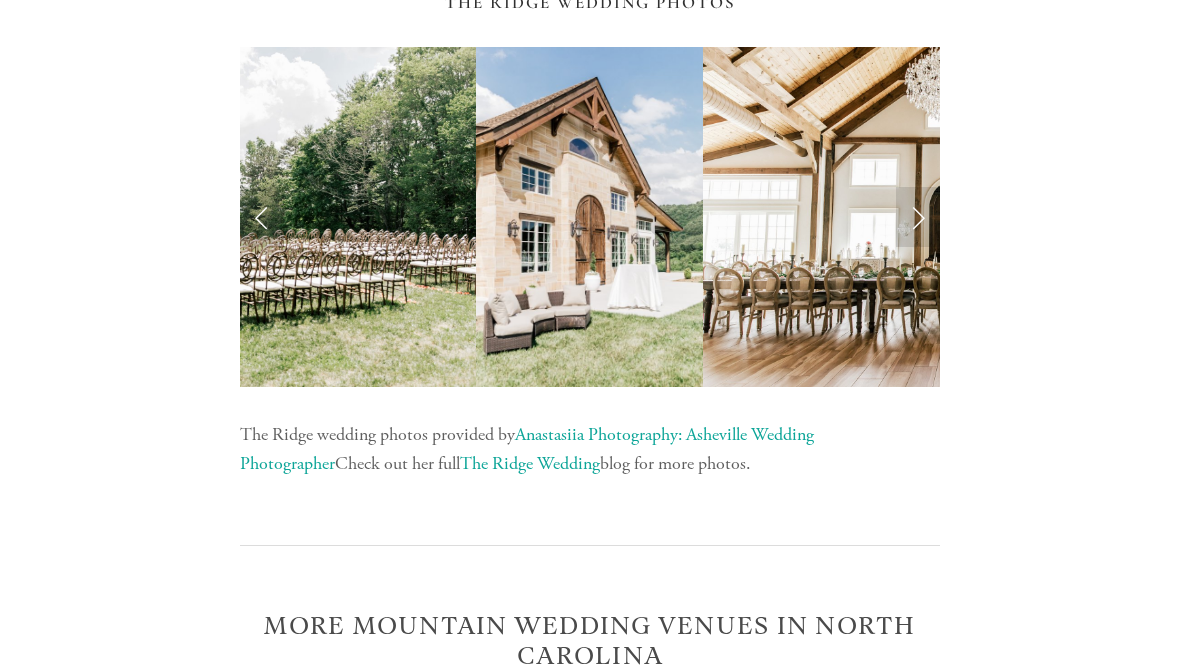 click at bounding box center (918, 217) 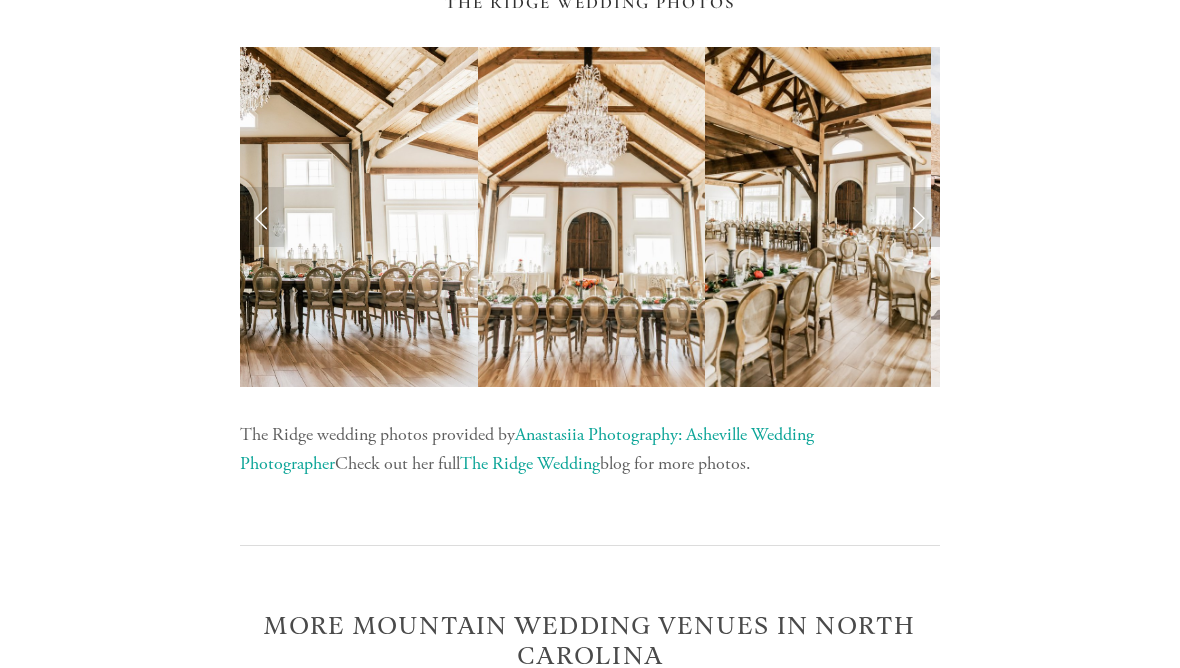 click at bounding box center [918, 217] 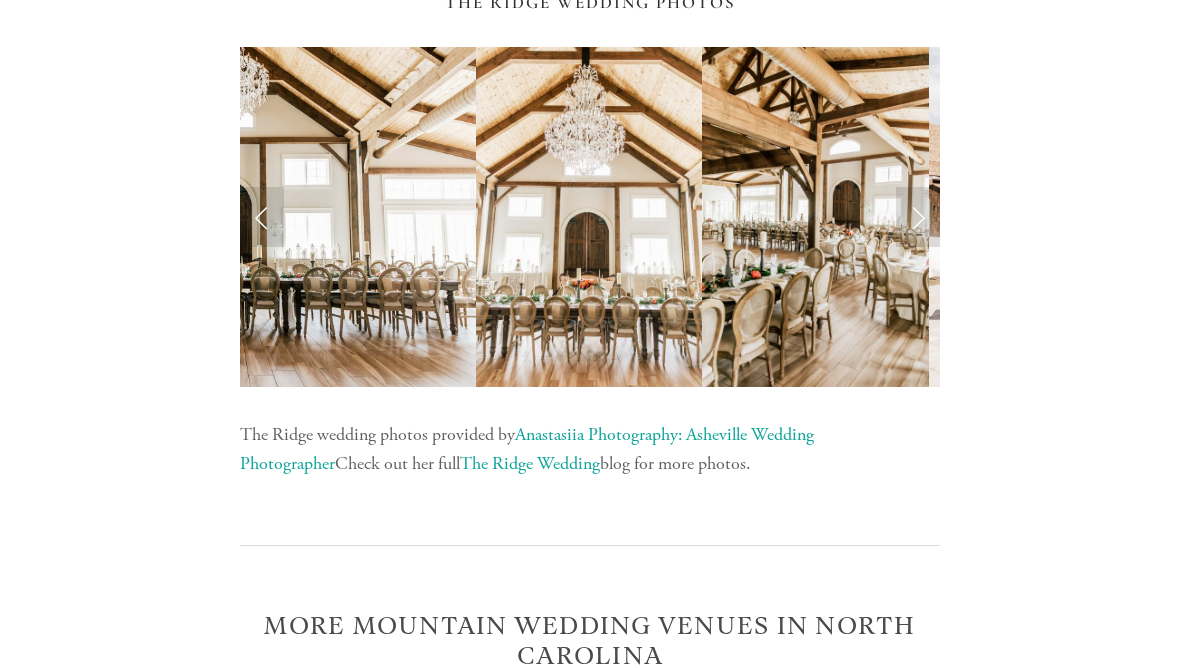 click at bounding box center [918, 217] 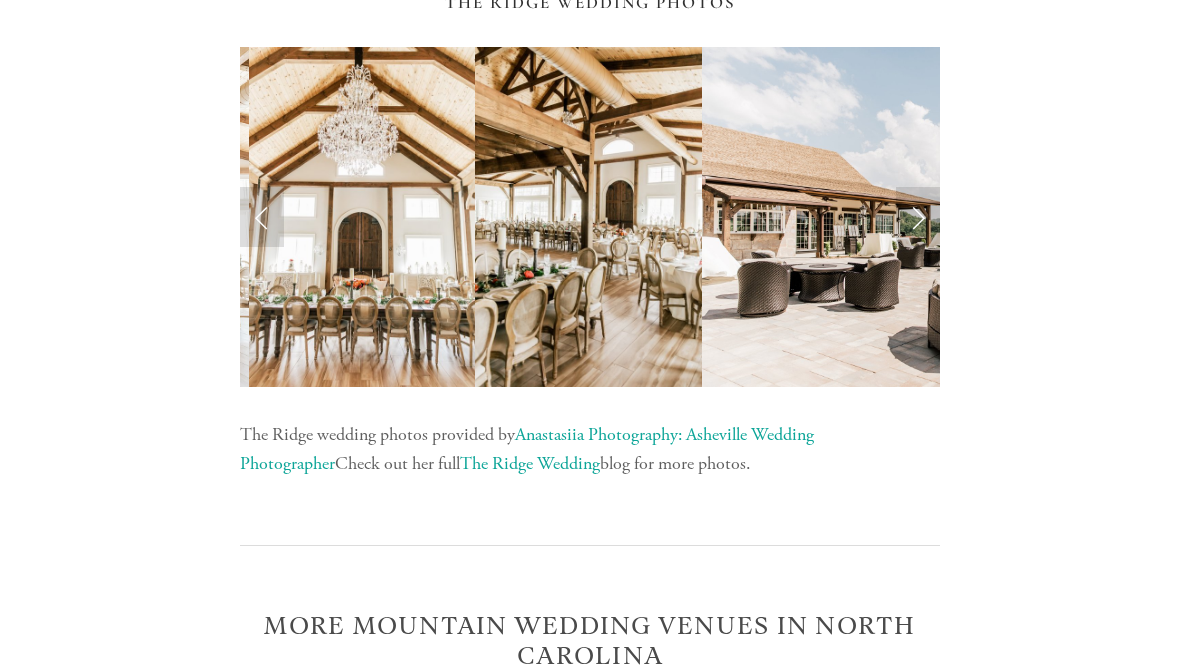 click at bounding box center [918, 217] 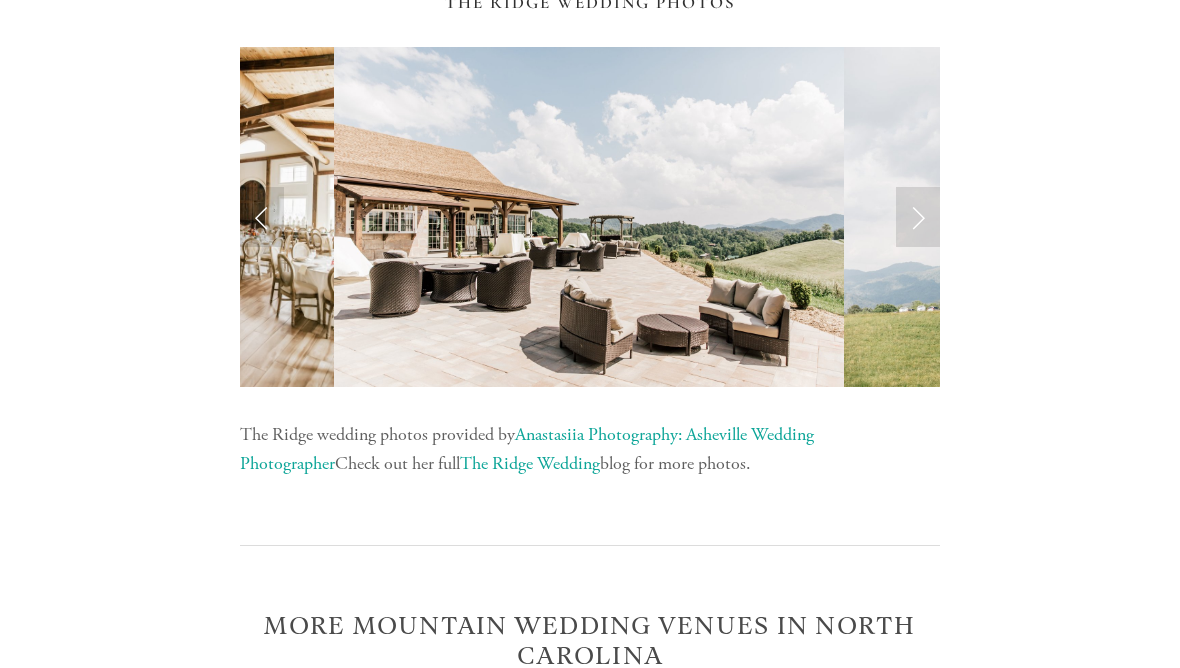 click at bounding box center (918, 217) 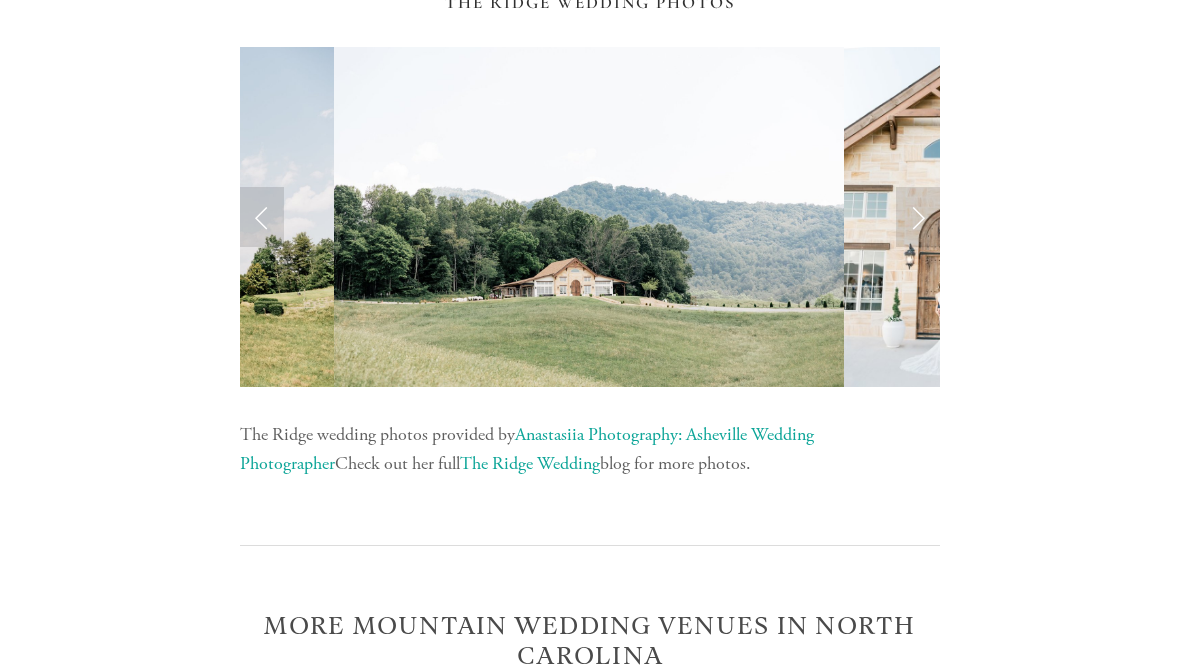 click at bounding box center (918, 217) 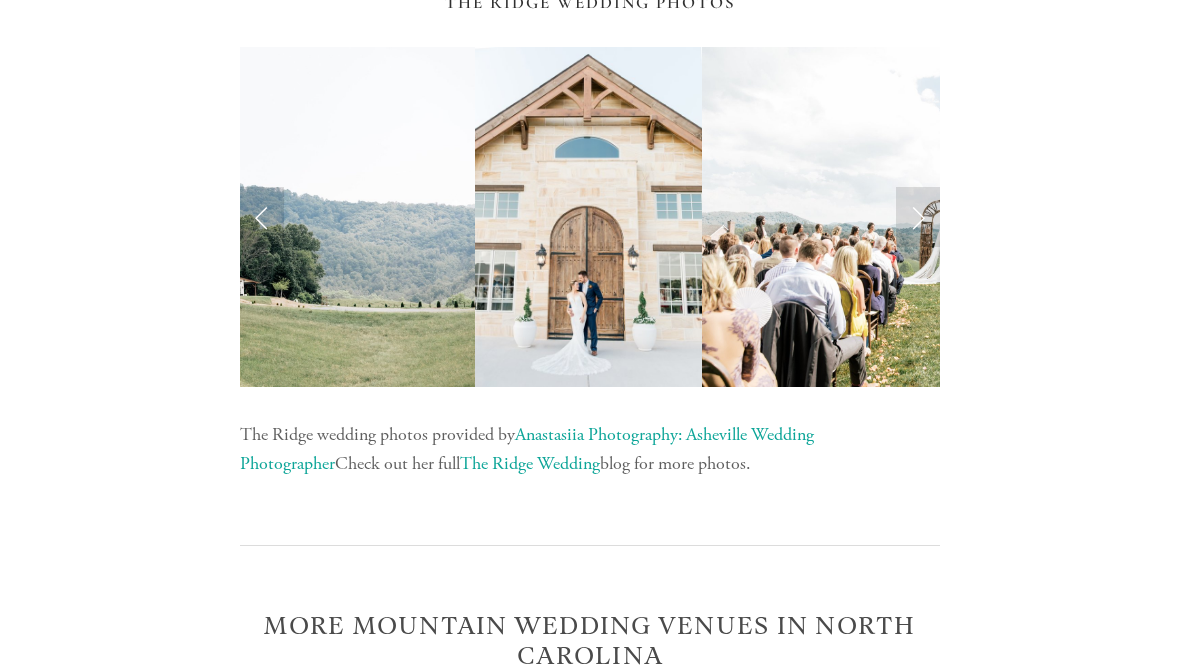 click at bounding box center (918, 217) 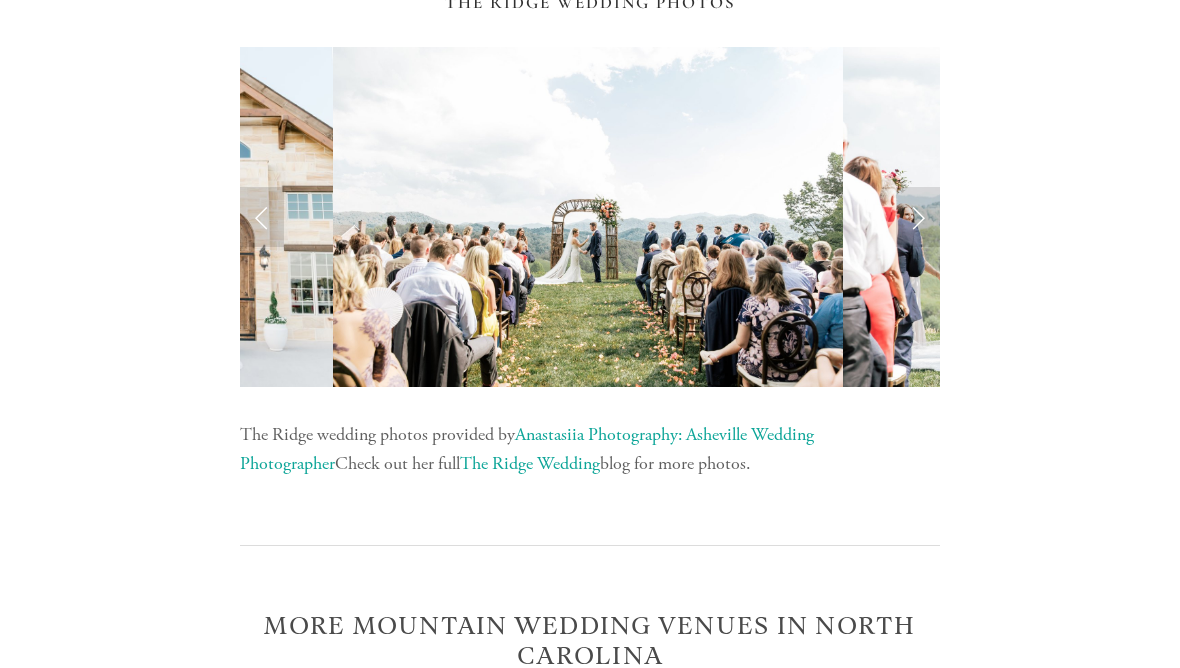 click at bounding box center (918, 217) 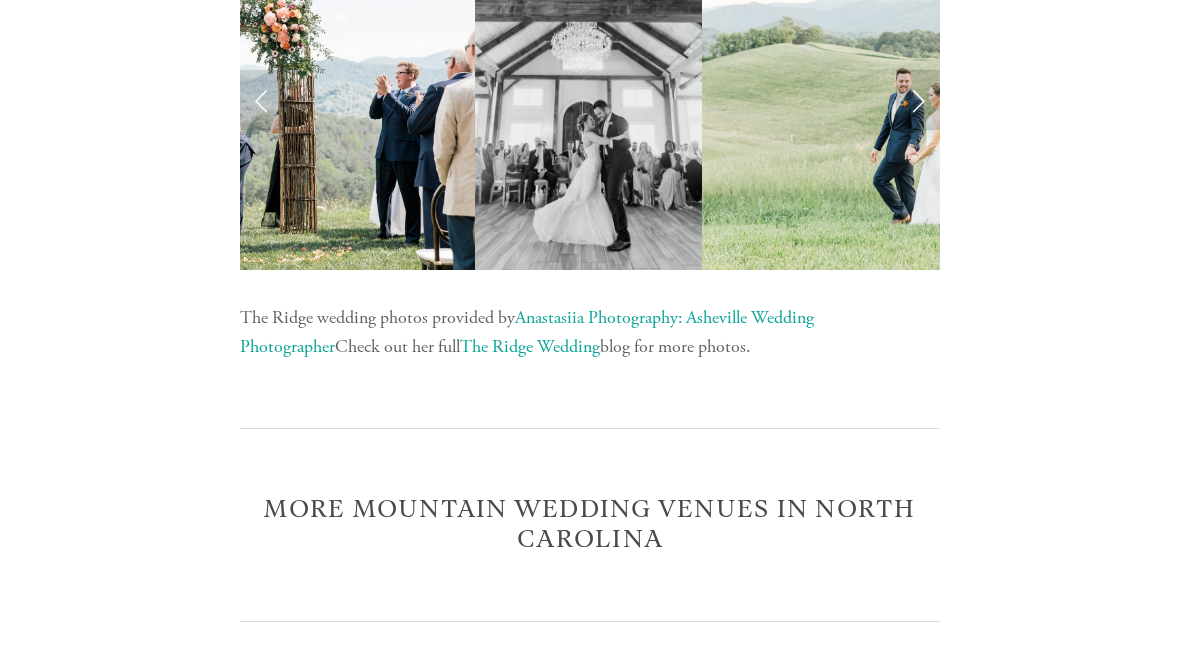 scroll, scrollTop: 6661, scrollLeft: 0, axis: vertical 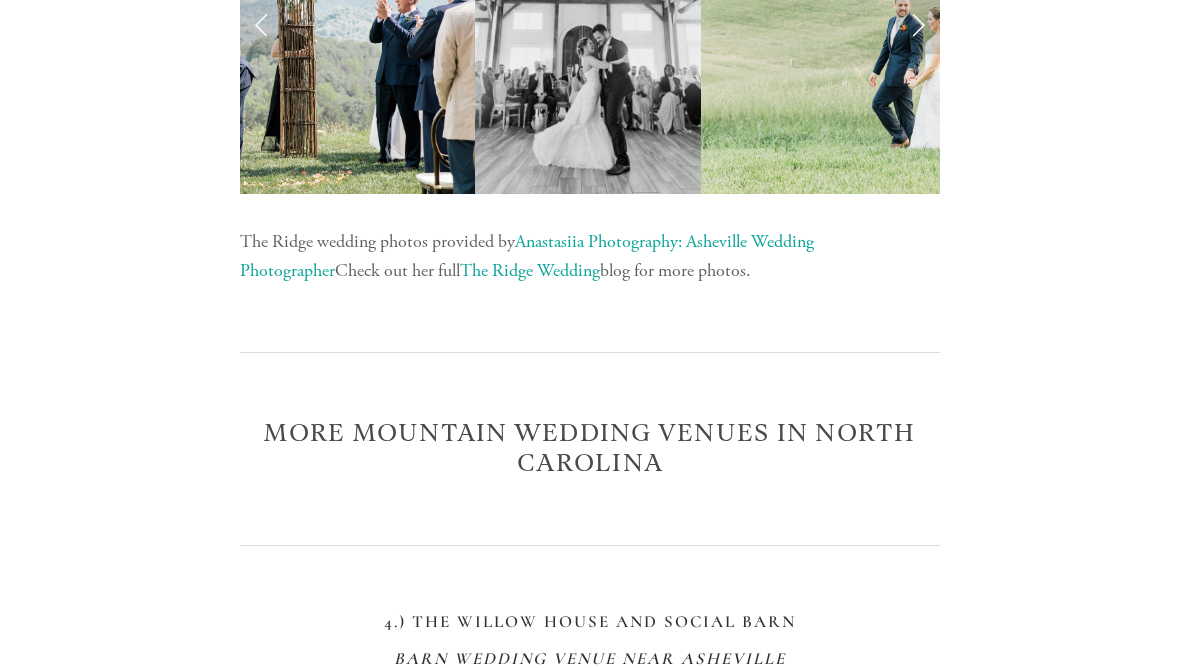 click on "The Ridge Wedding" at bounding box center [530, 270] 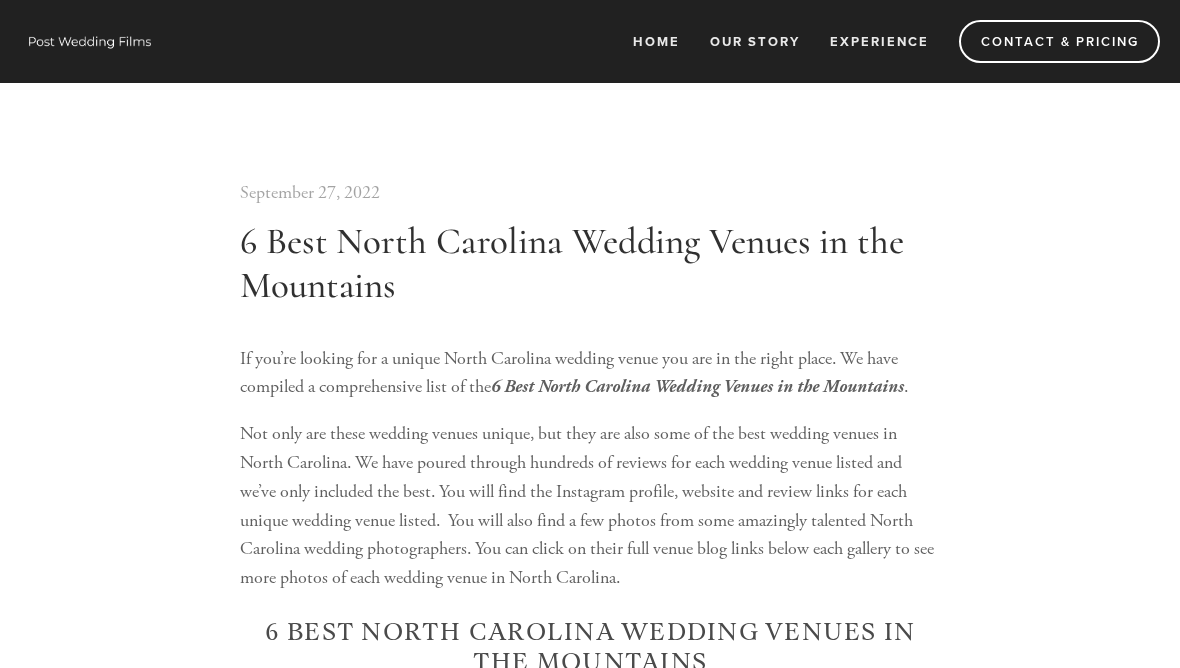 scroll, scrollTop: 0, scrollLeft: 0, axis: both 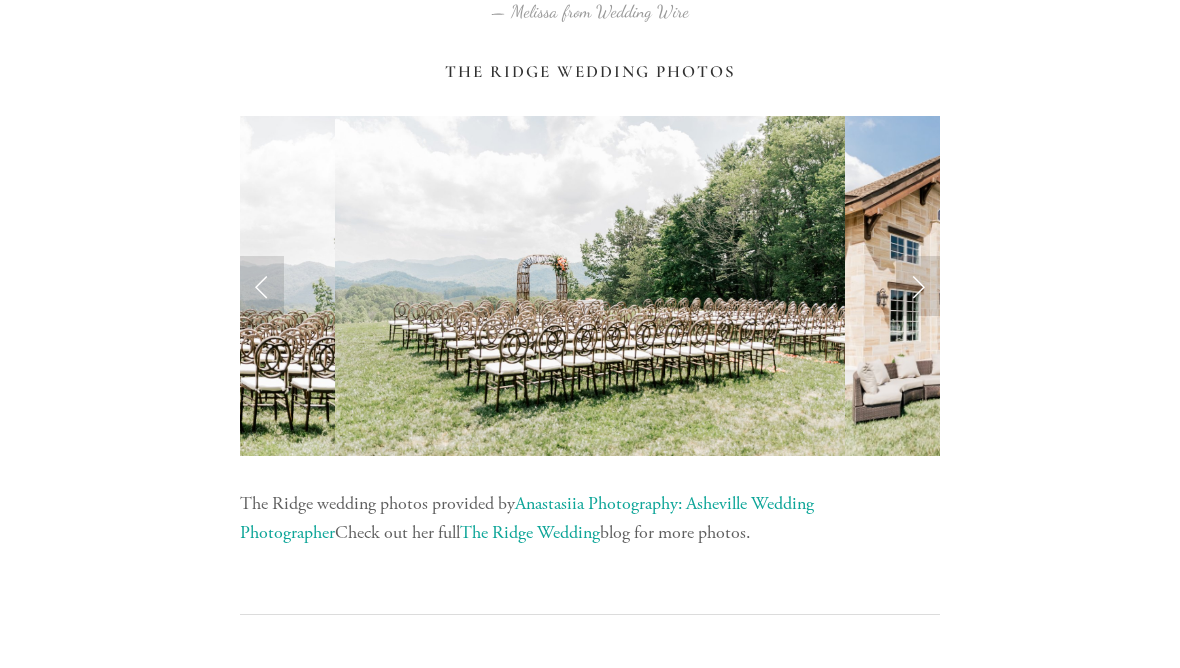 click at bounding box center (918, 287) 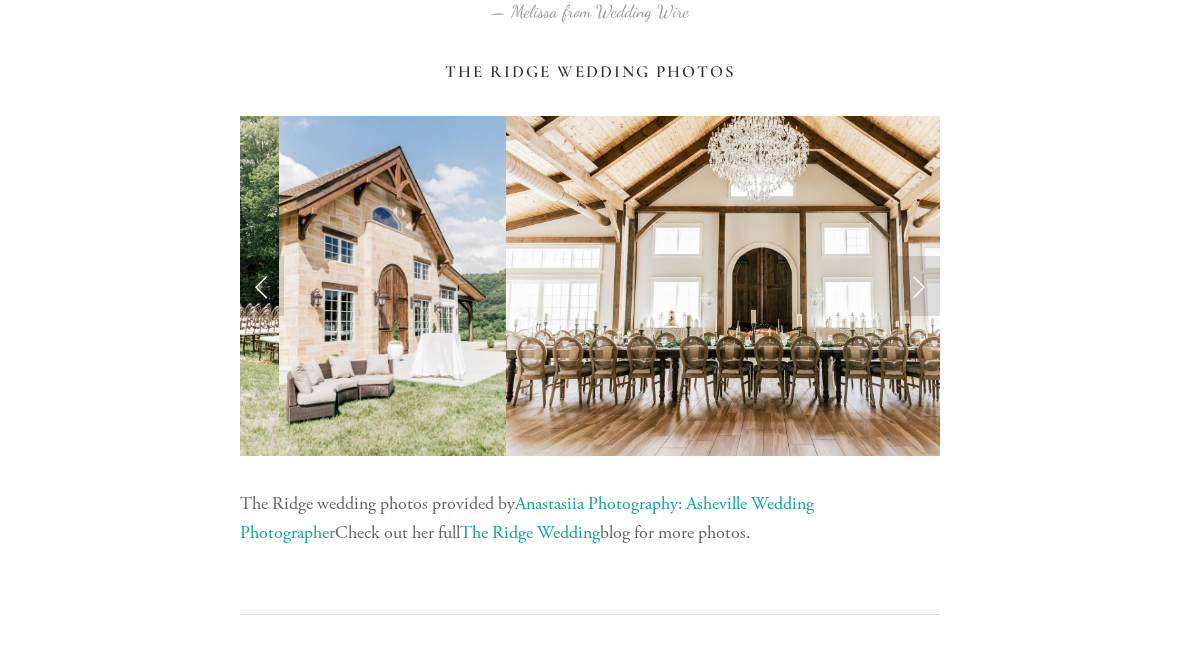 click at bounding box center (918, 286) 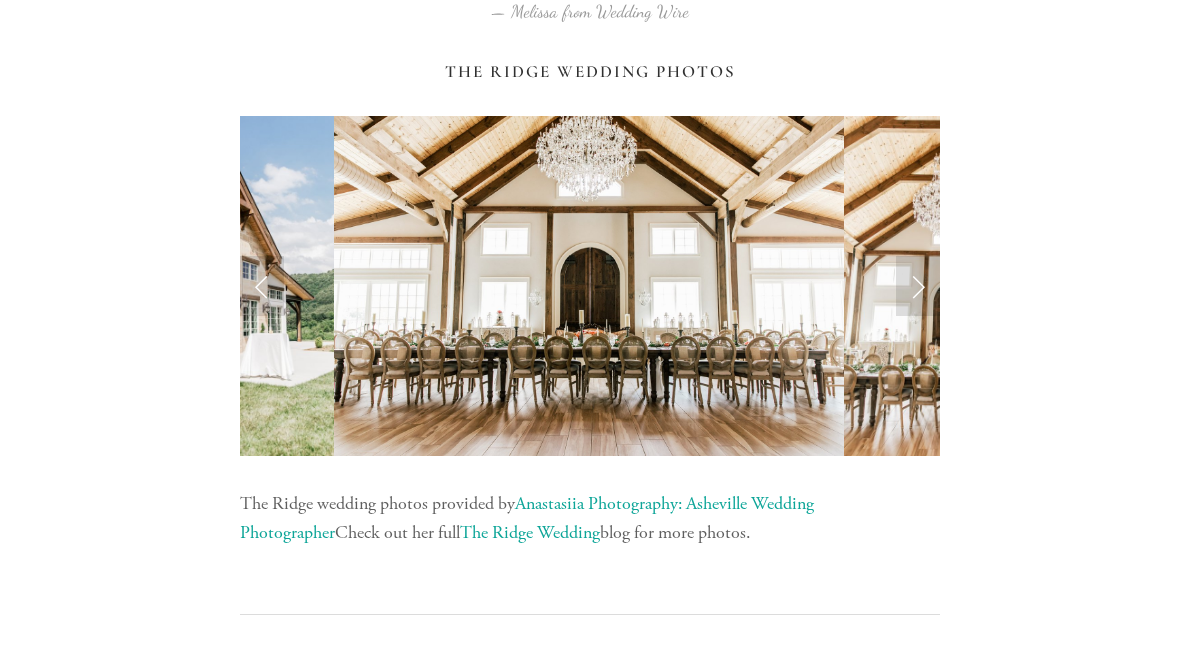 click at bounding box center (918, 286) 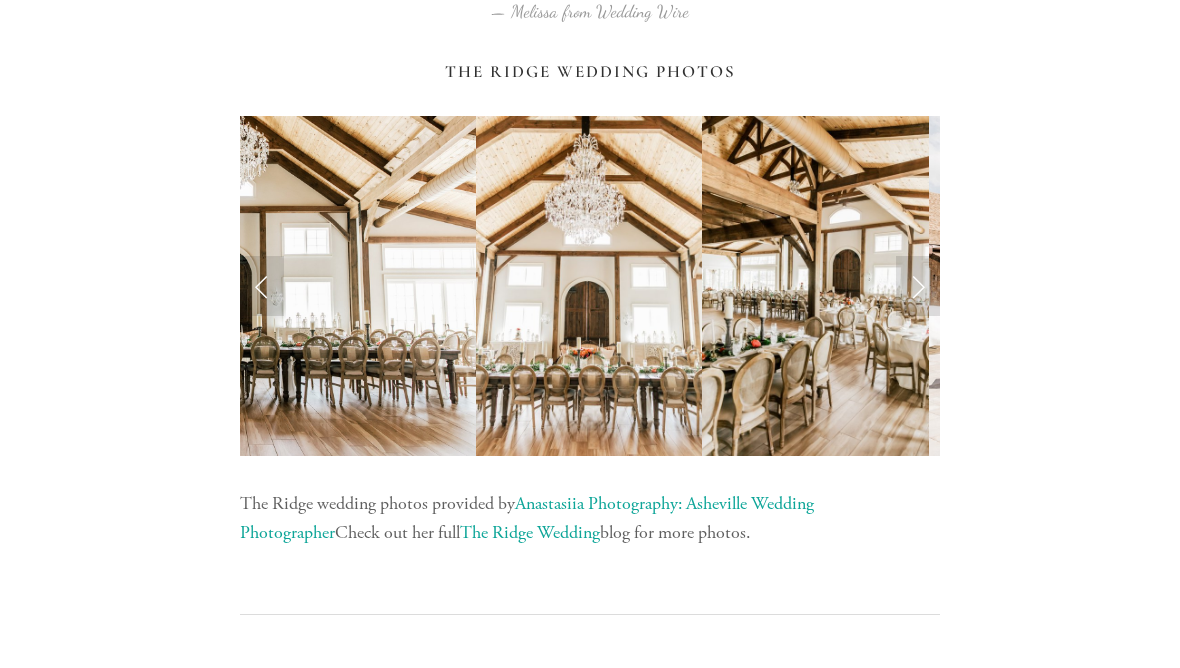 click at bounding box center (918, 286) 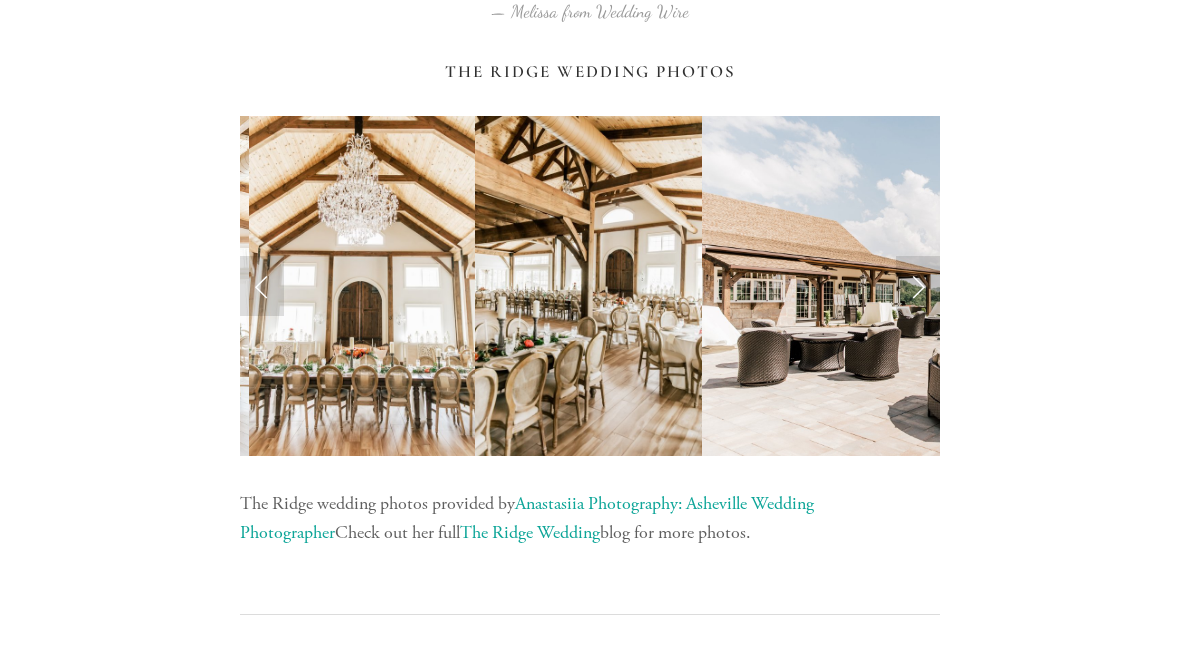 click at bounding box center [918, 286] 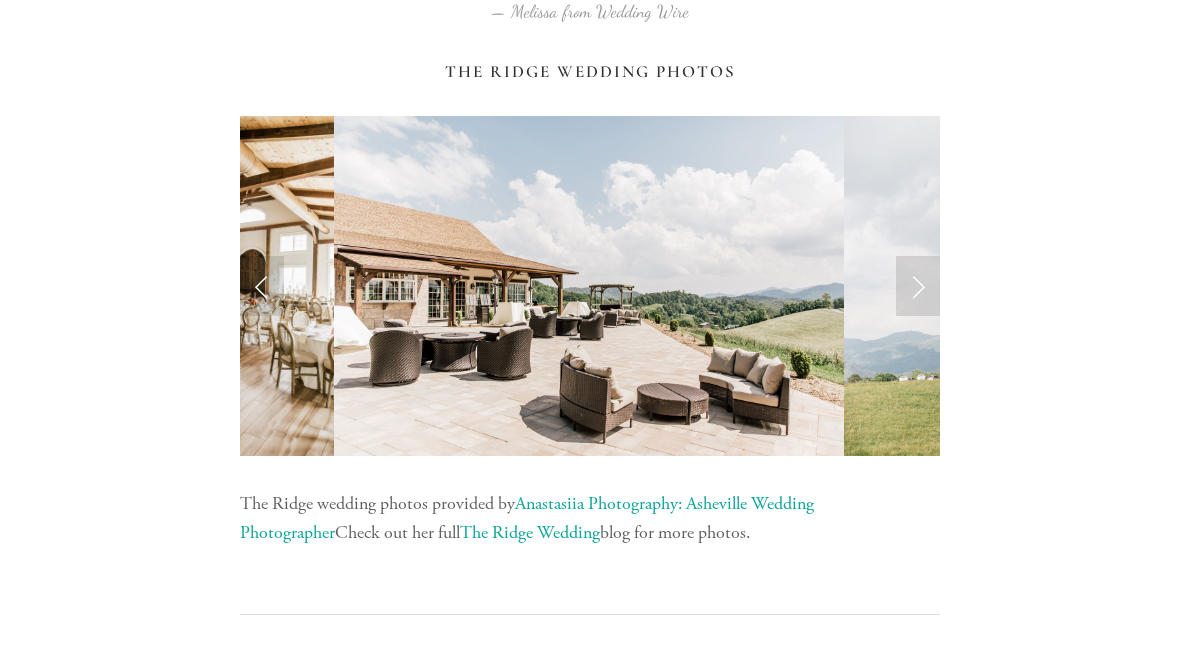 click at bounding box center [918, 286] 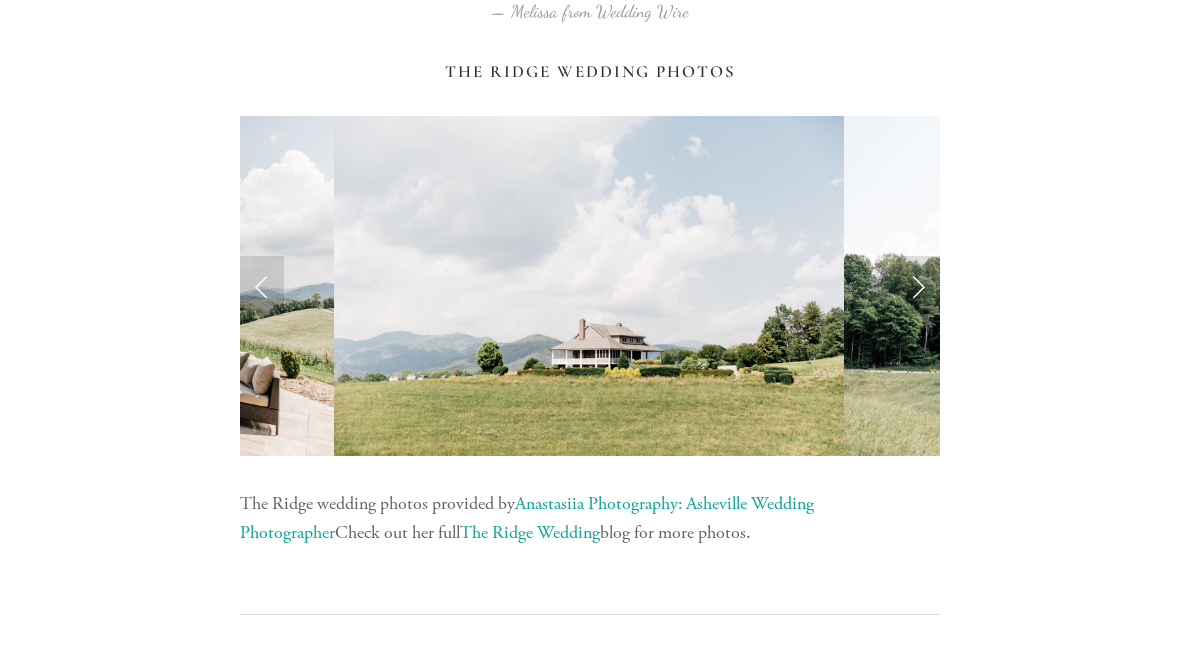 click at bounding box center [918, 286] 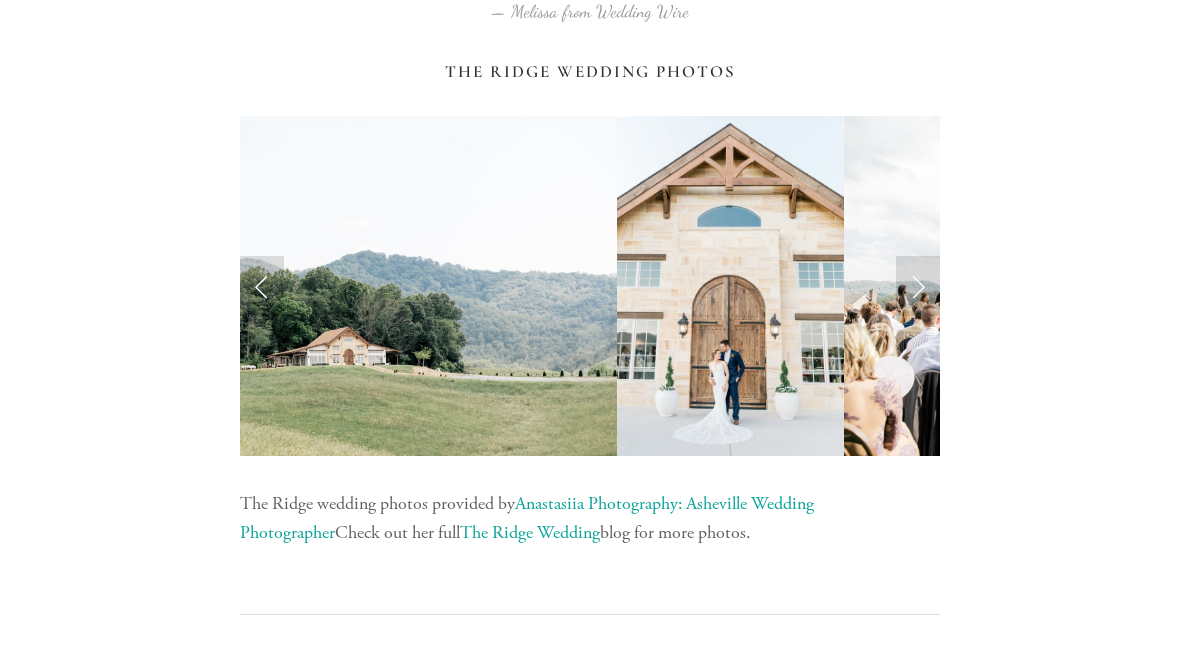 click at bounding box center [918, 286] 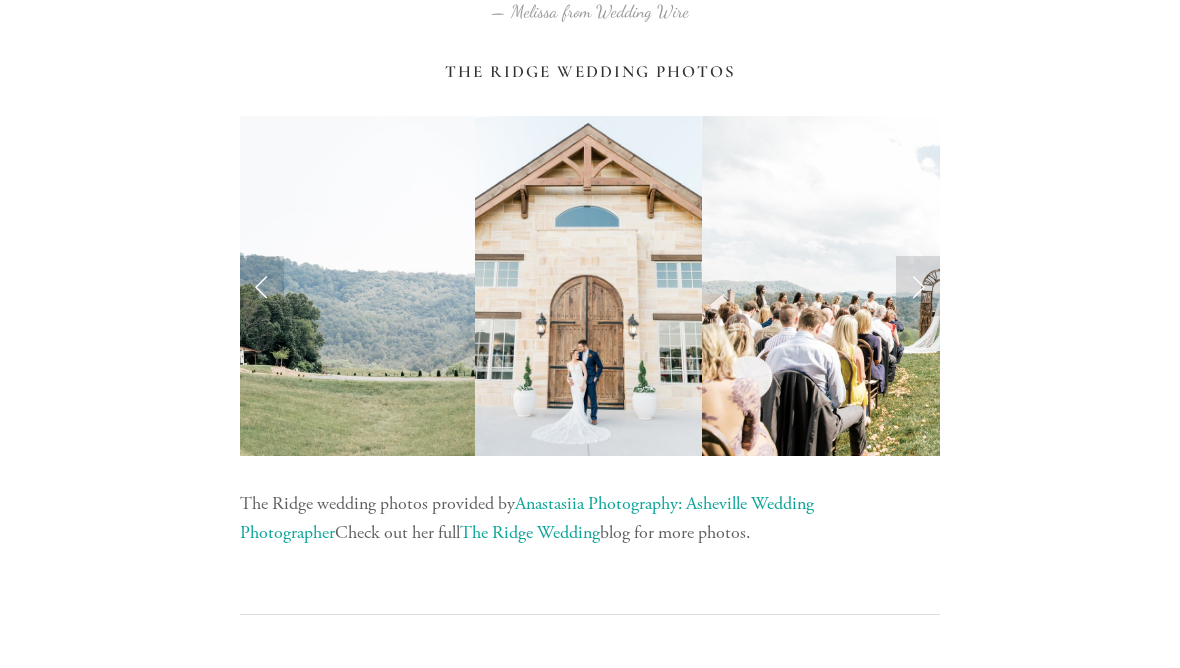 click at bounding box center [918, 286] 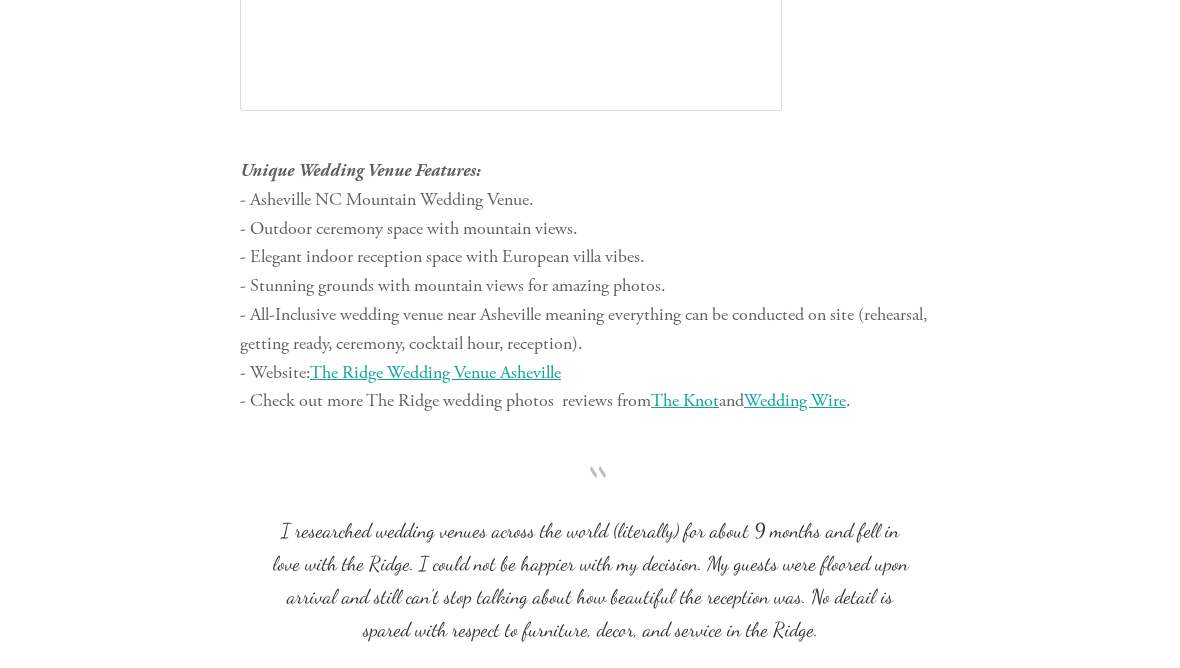 scroll, scrollTop: 5729, scrollLeft: 0, axis: vertical 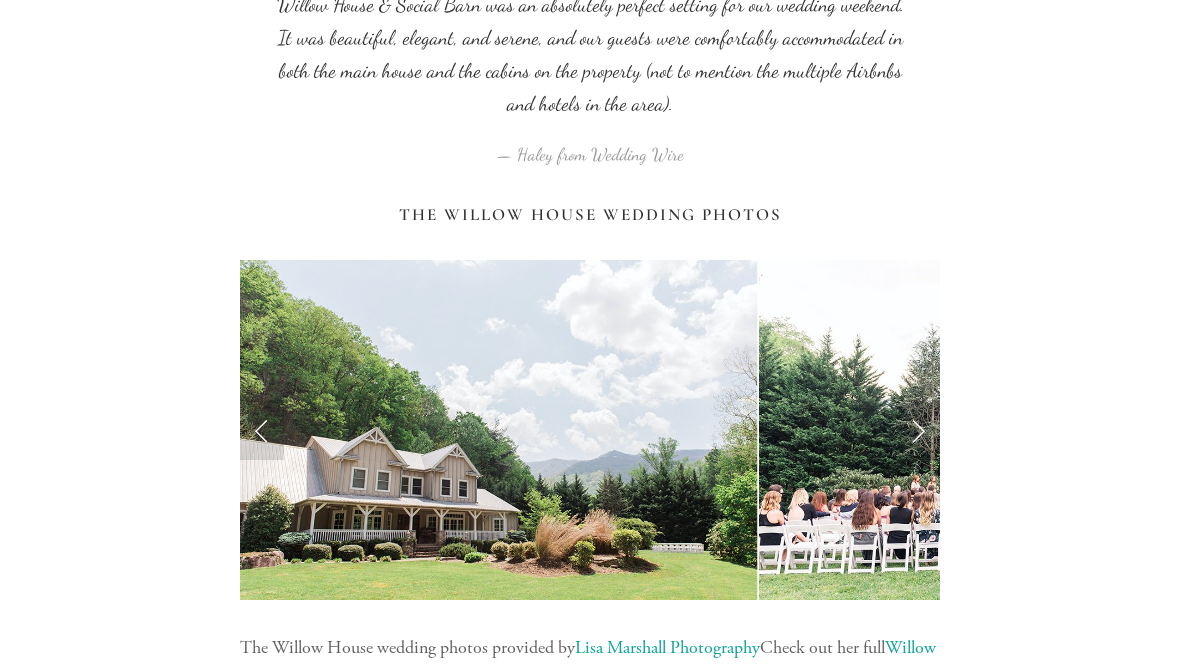click at bounding box center [918, 430] 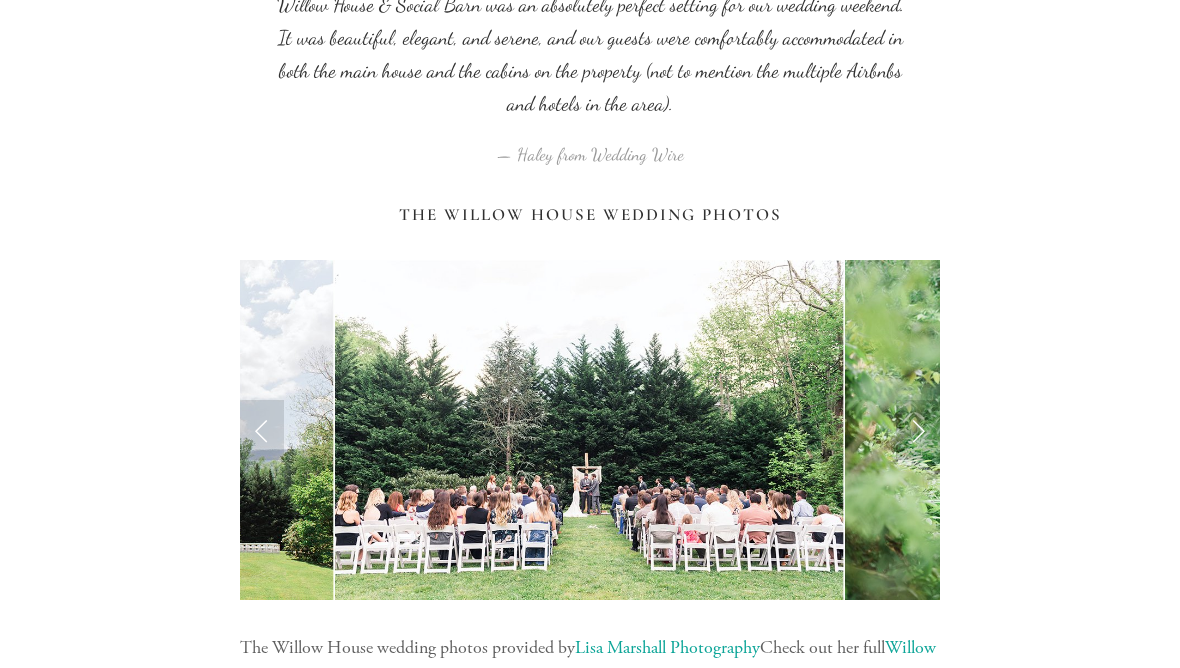 click at bounding box center (918, 430) 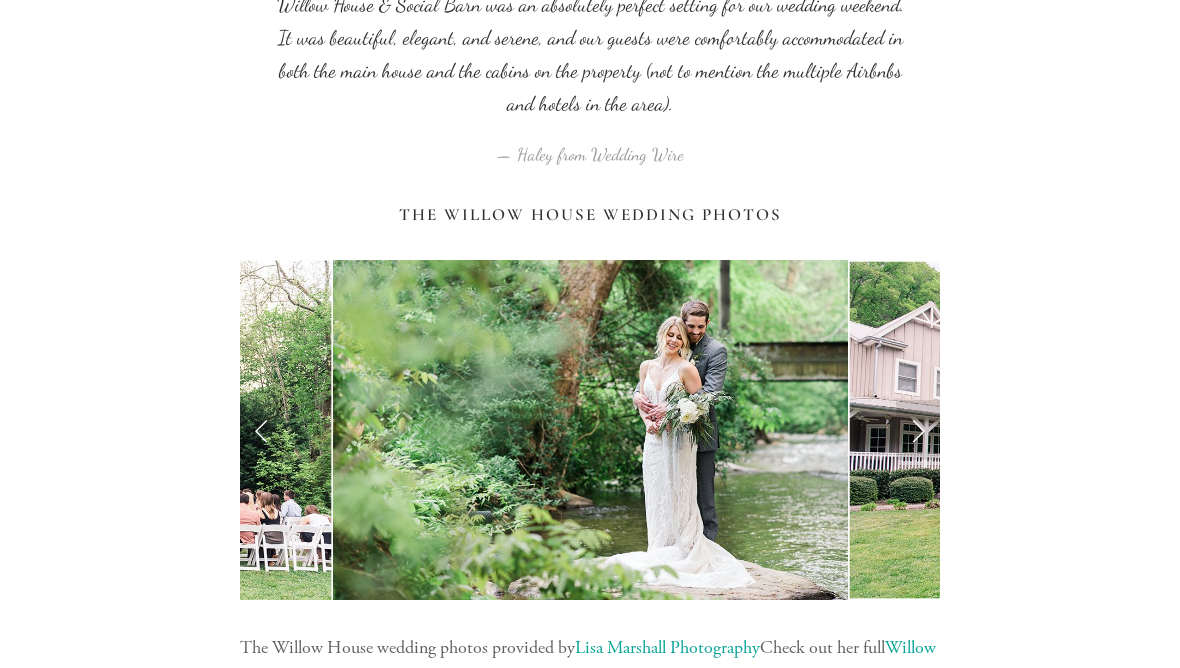 click at bounding box center [918, 430] 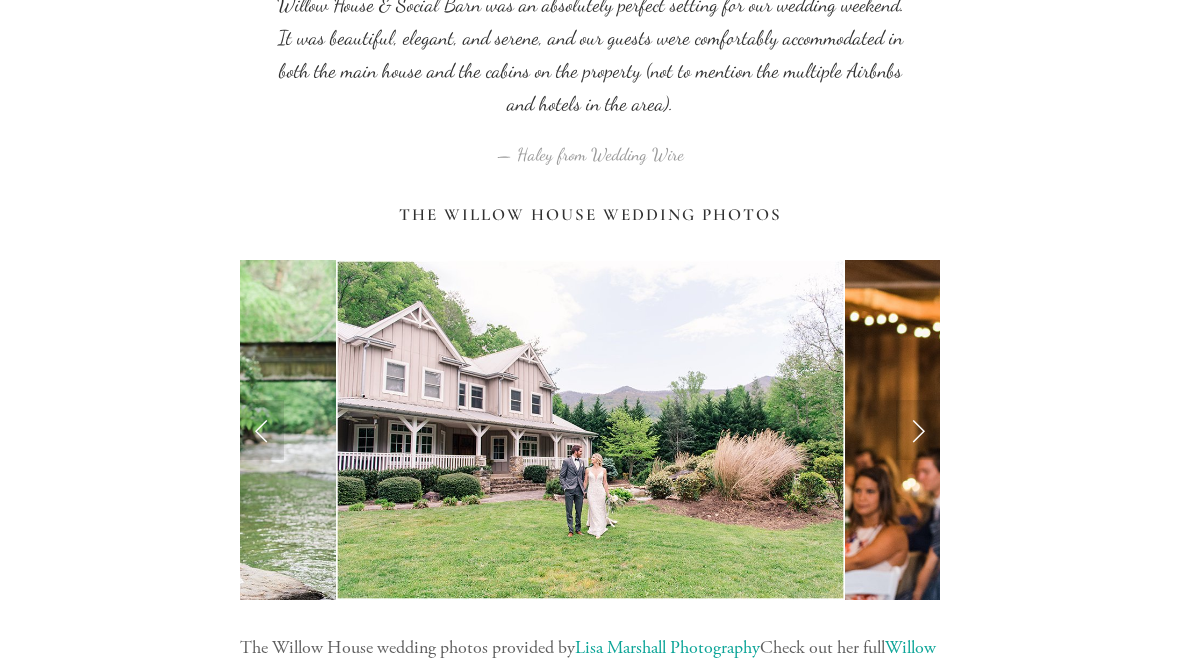 click at bounding box center [918, 430] 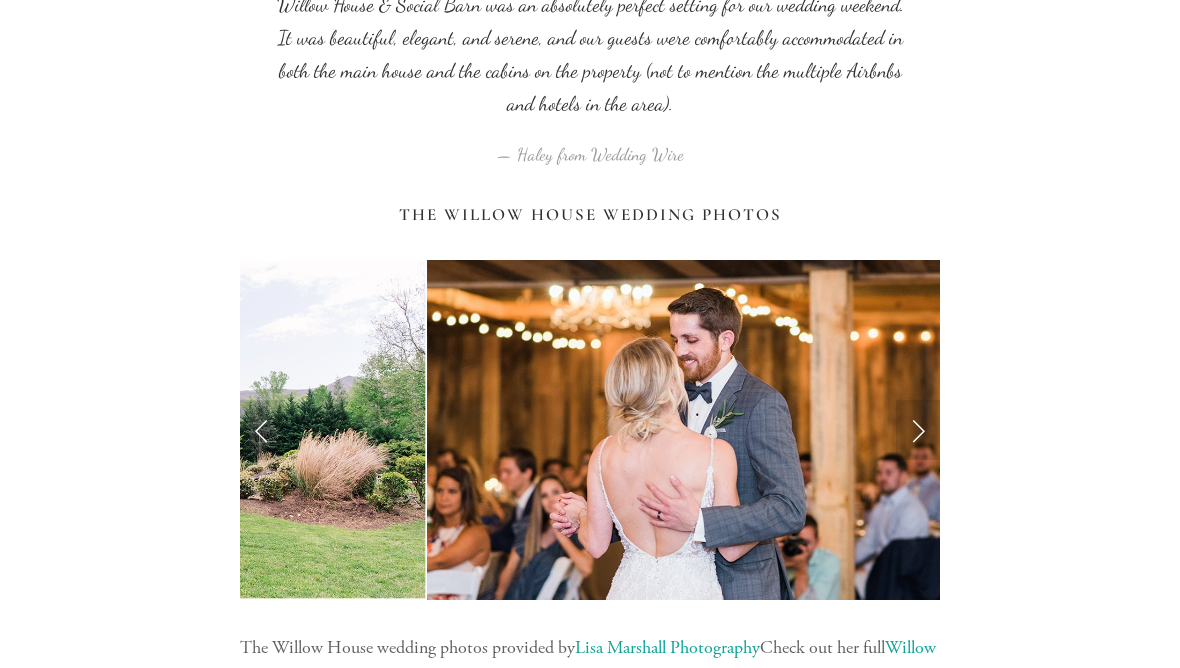 click at bounding box center (918, 430) 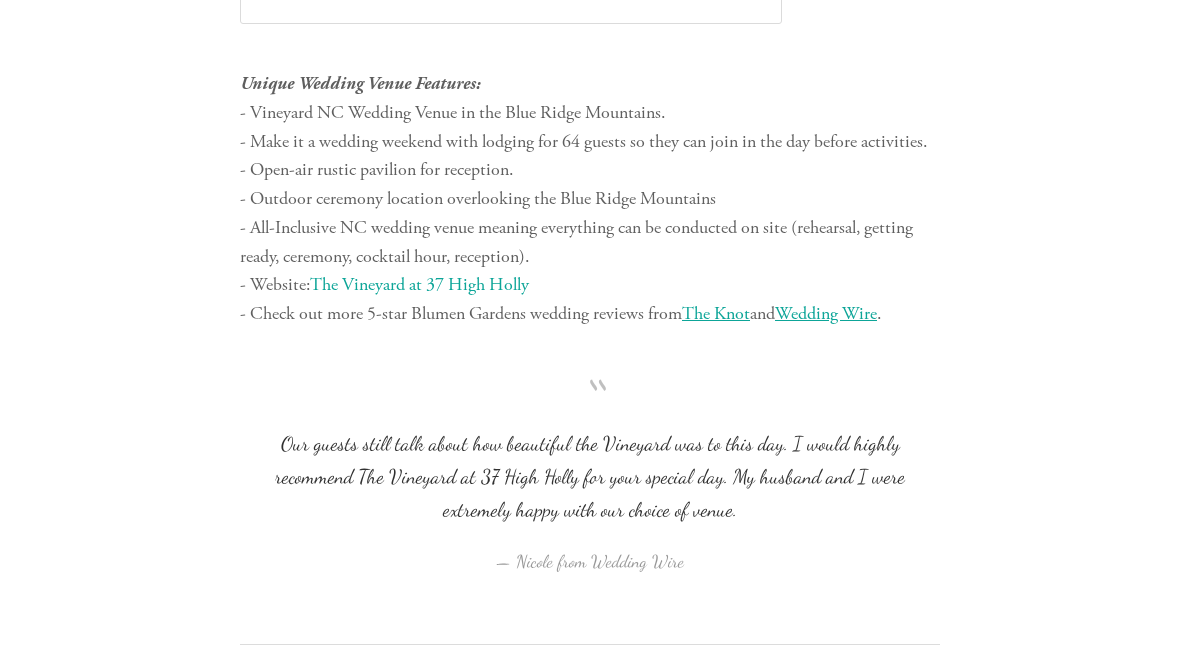 scroll, scrollTop: 10170, scrollLeft: 0, axis: vertical 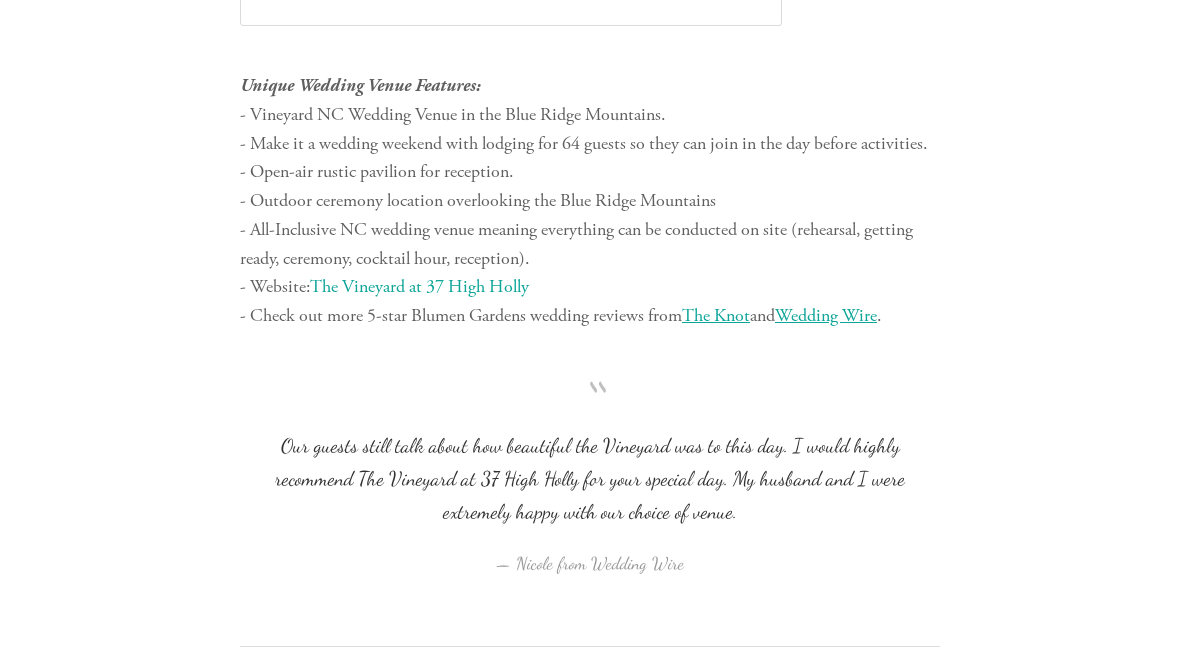 click on "The Vineyard at 37 High Holly" at bounding box center [419, 286] 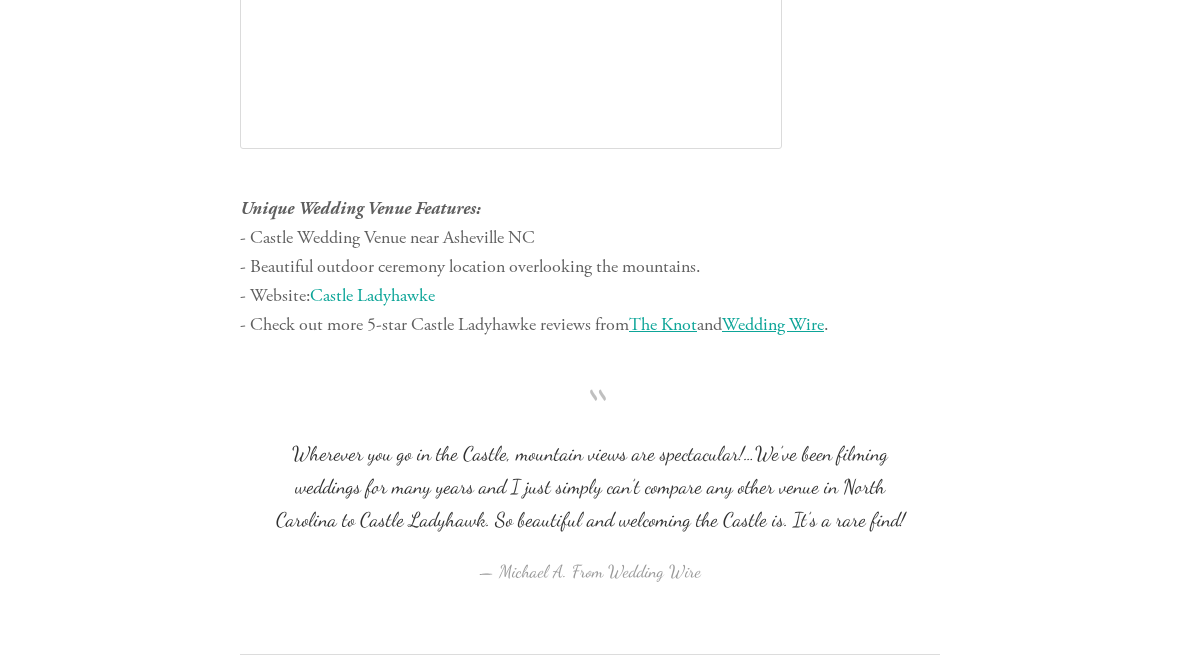 scroll, scrollTop: 11418, scrollLeft: 0, axis: vertical 